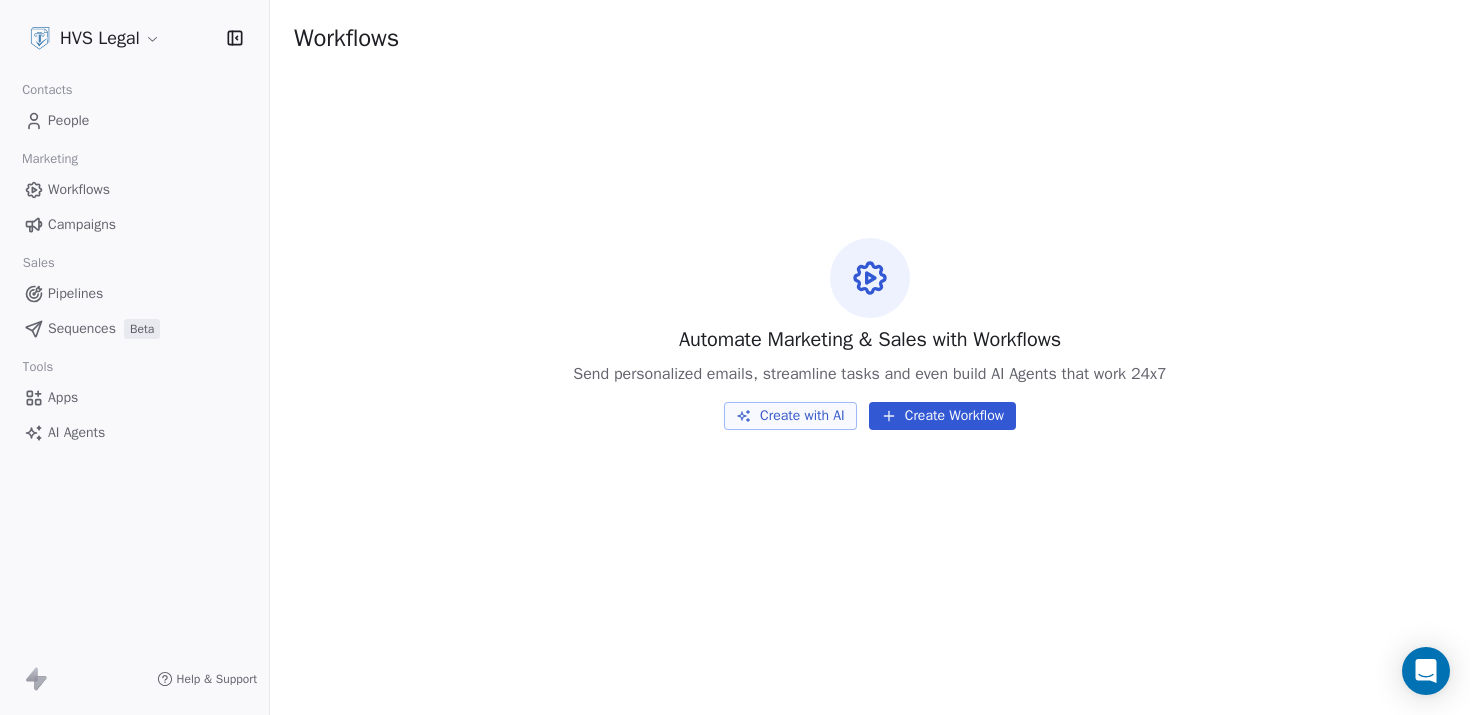 scroll, scrollTop: 0, scrollLeft: 0, axis: both 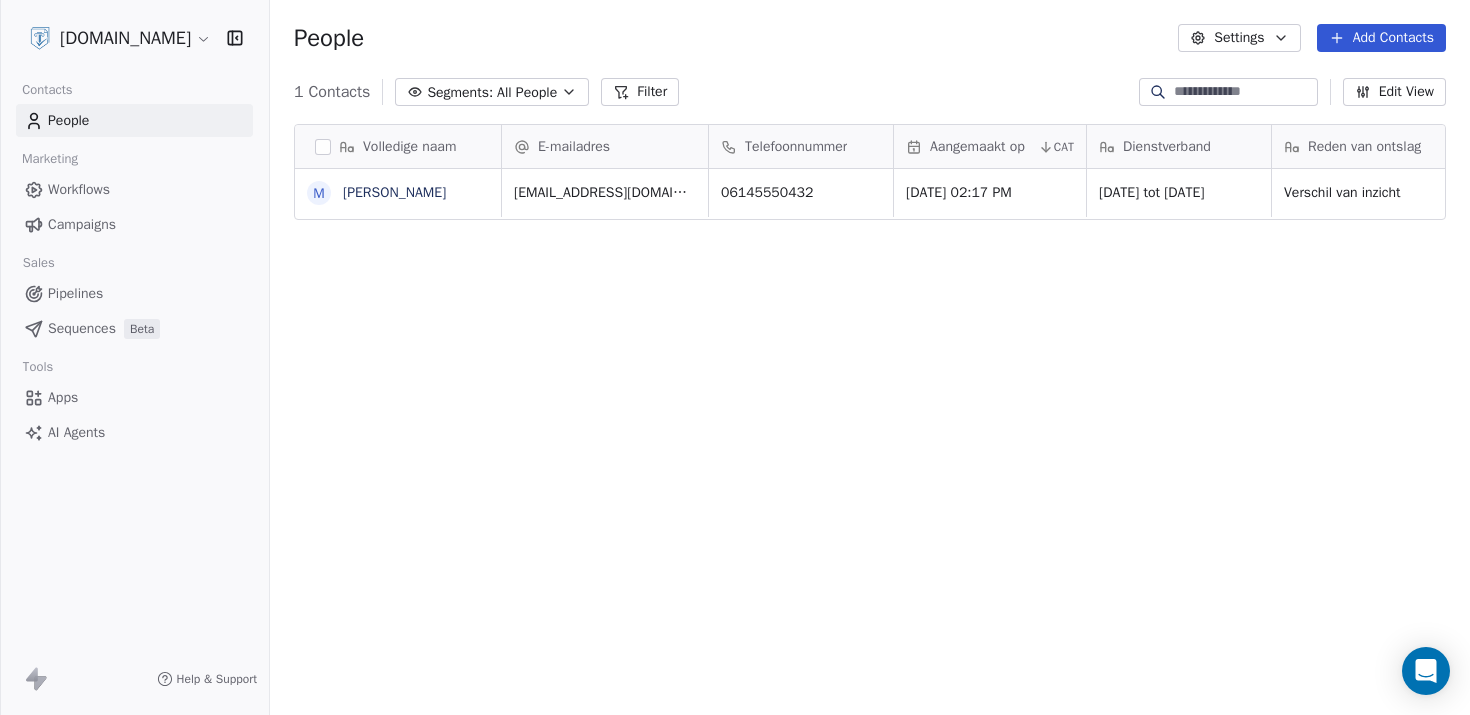 click on "Workflows" at bounding box center (134, 189) 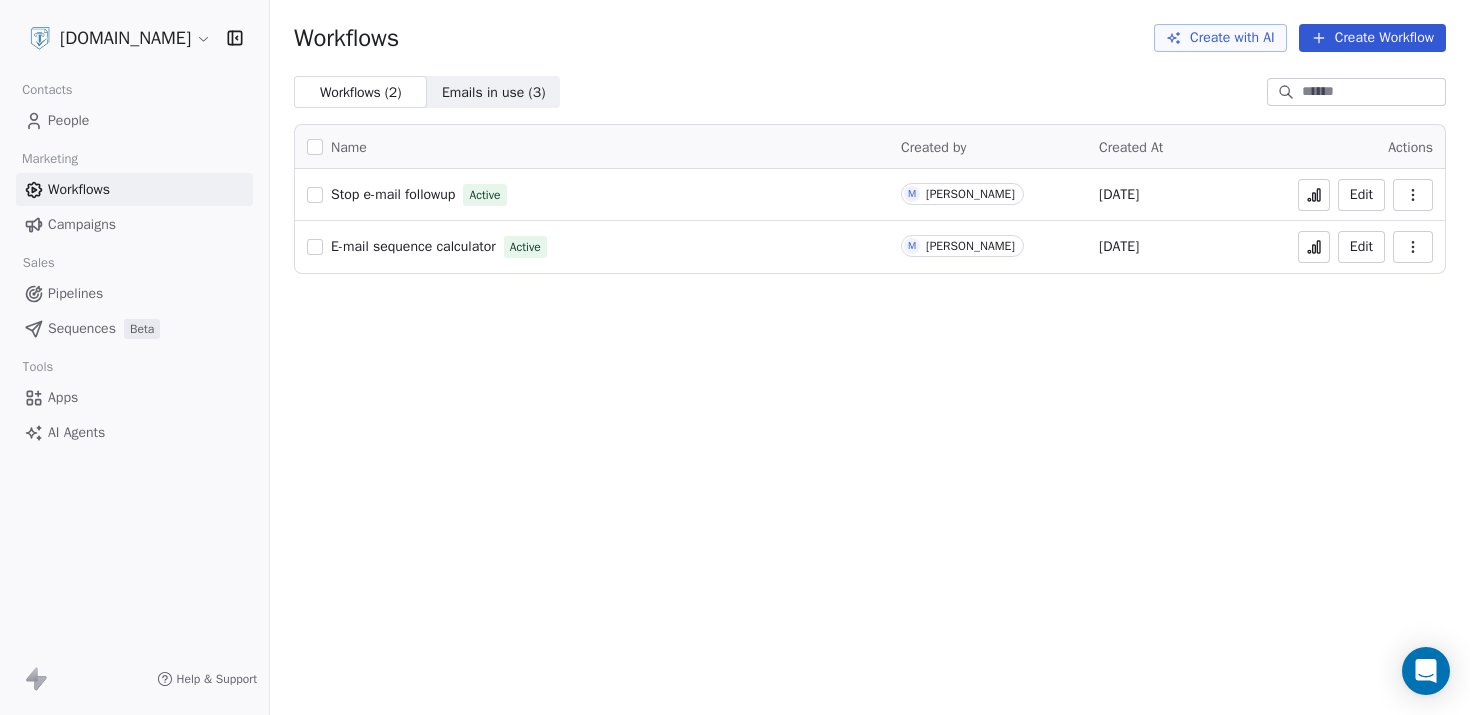 click on "E-mail sequence calculator" at bounding box center [413, 246] 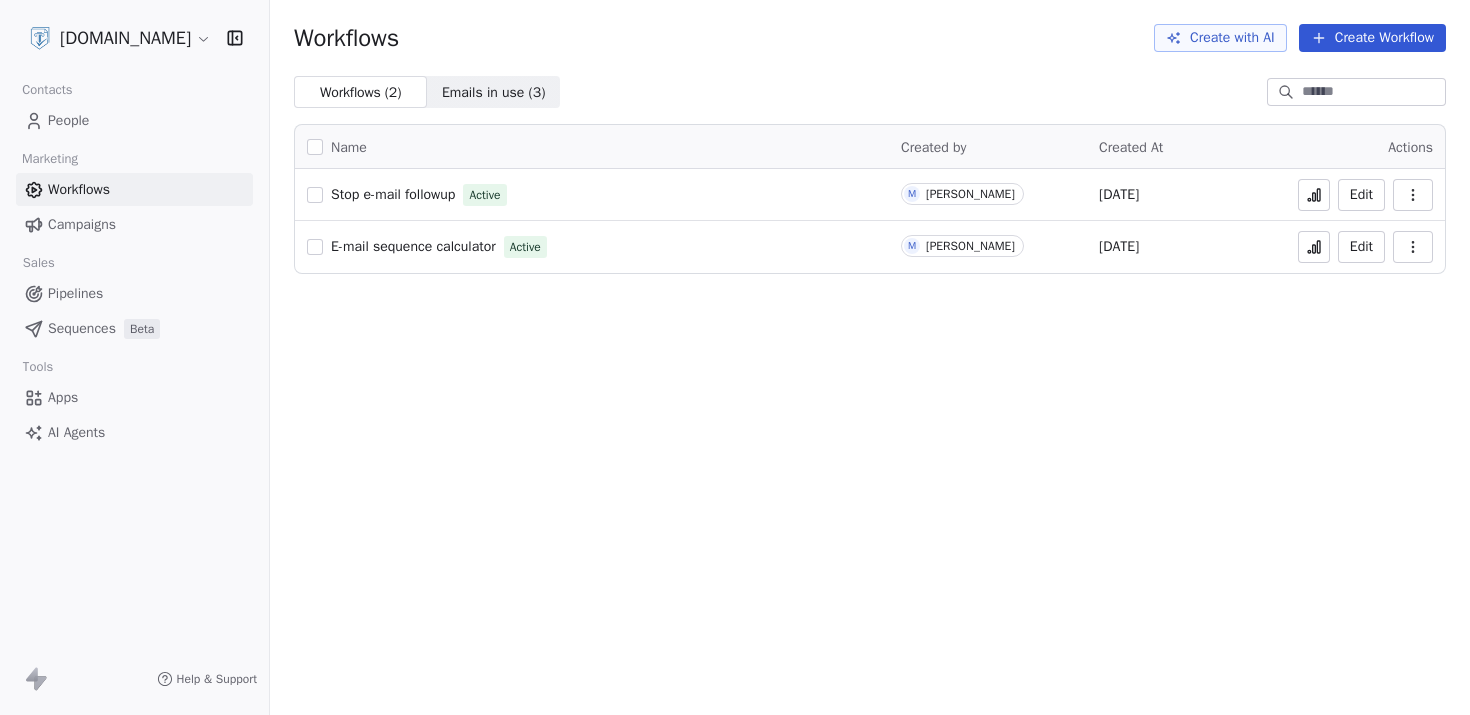 scroll, scrollTop: 0, scrollLeft: 0, axis: both 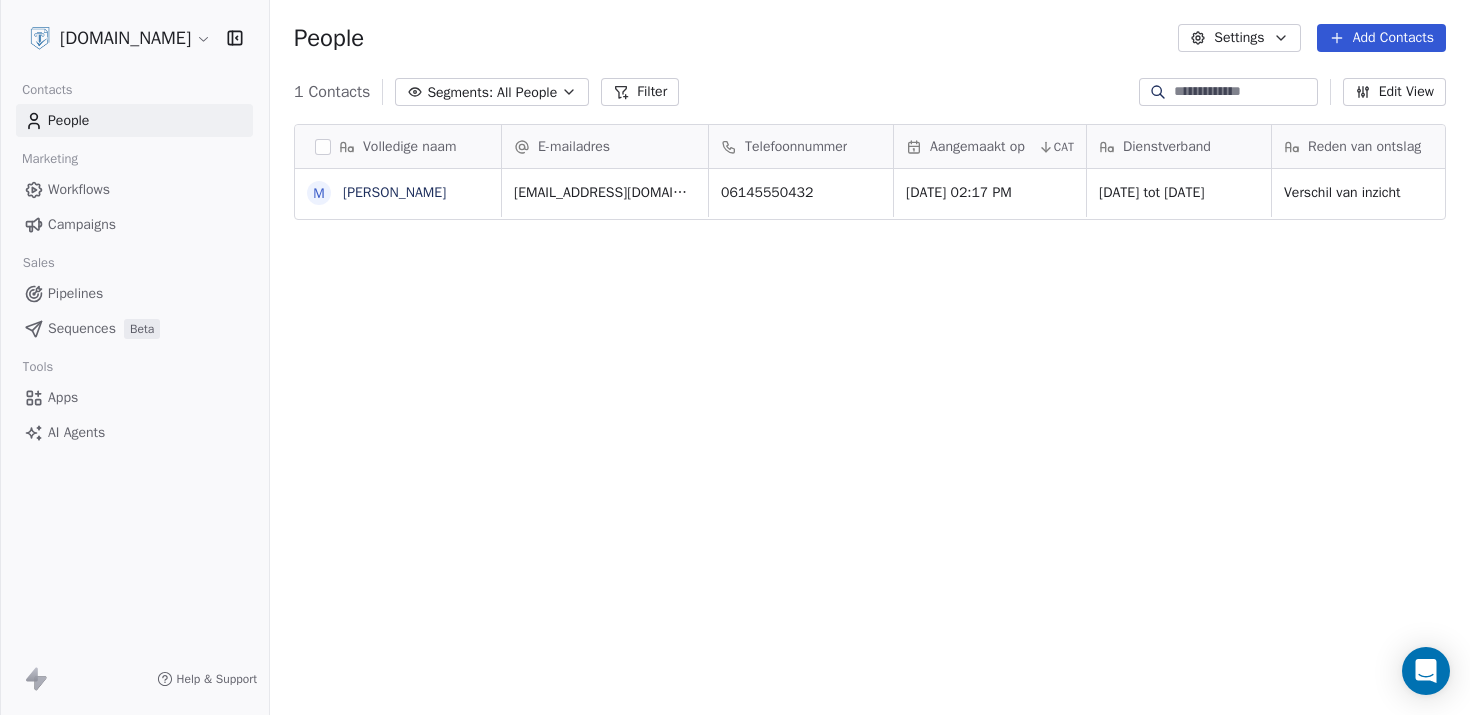 click on "Workflows" at bounding box center (79, 189) 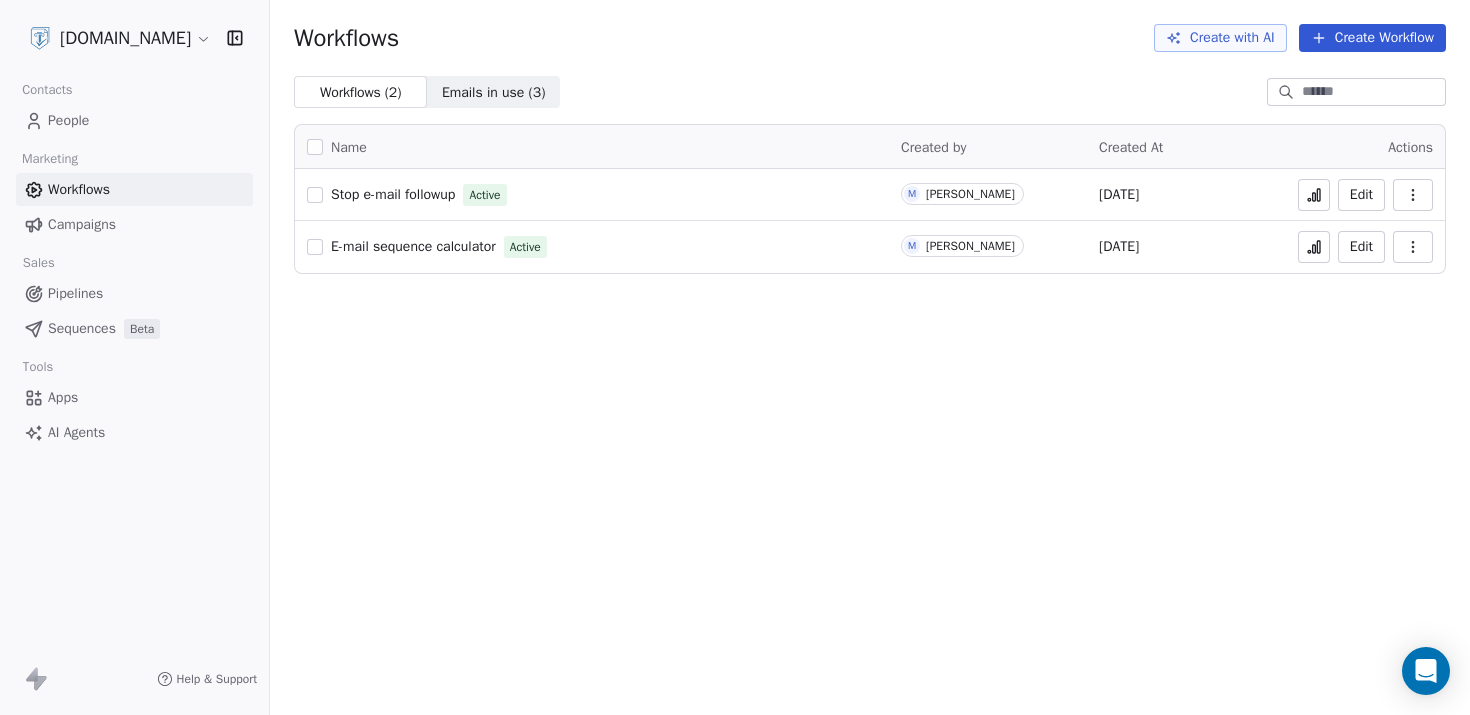 click on "E-mail sequence calculator" at bounding box center (413, 246) 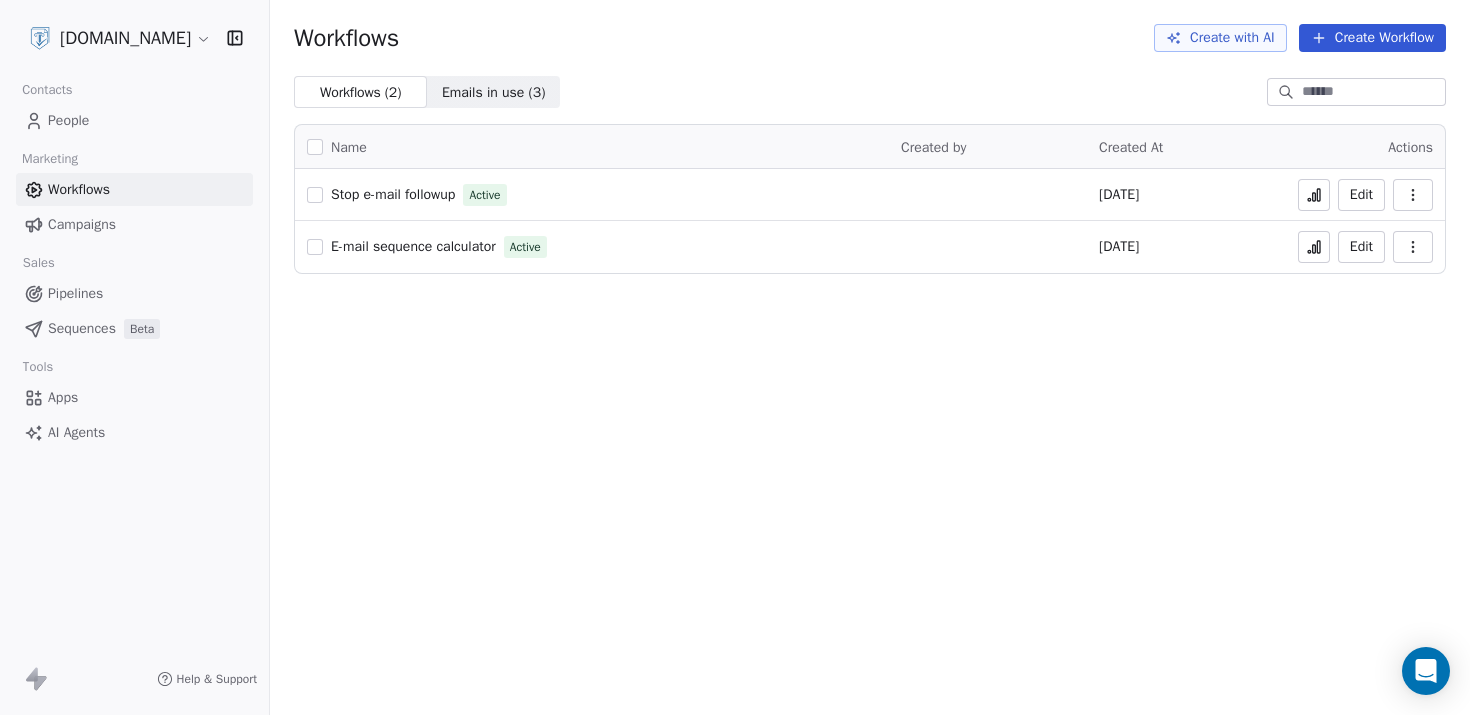 scroll, scrollTop: 0, scrollLeft: 0, axis: both 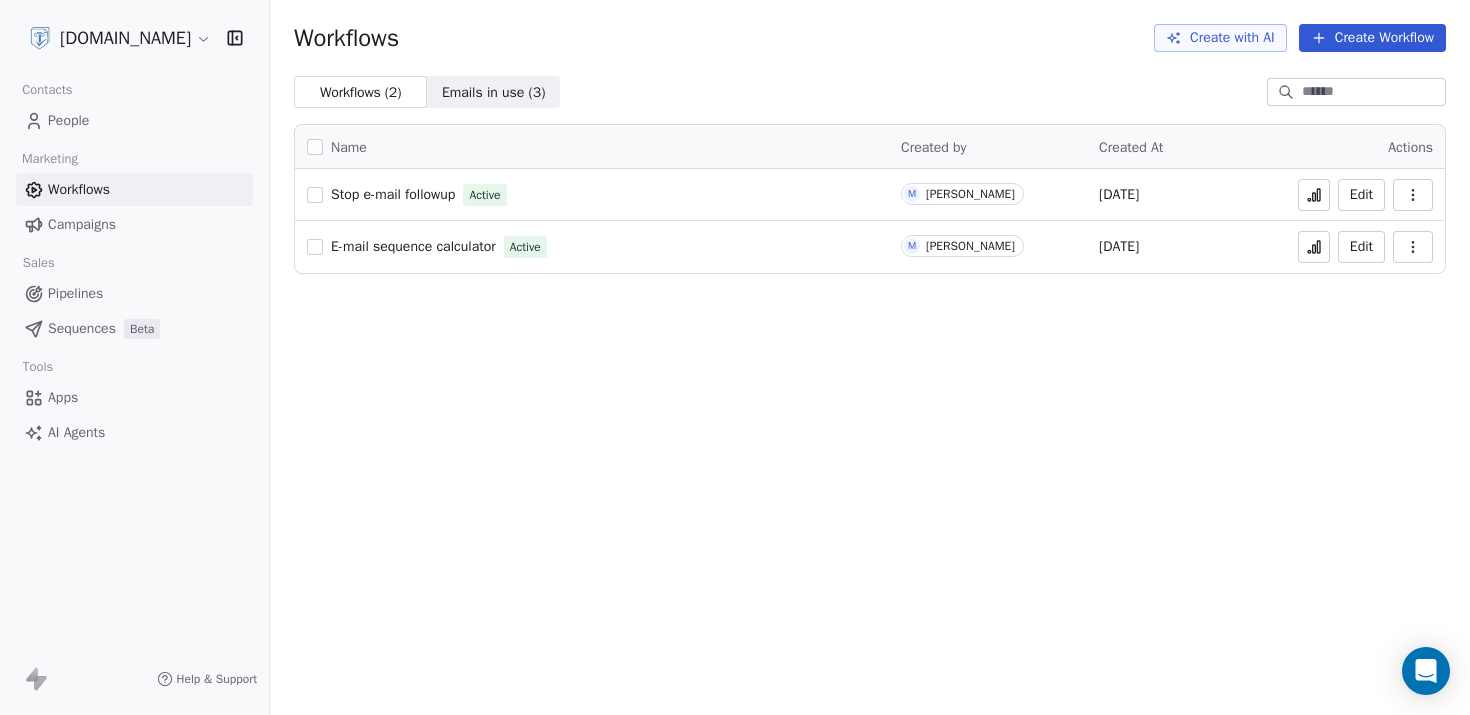 click on "People" at bounding box center [134, 120] 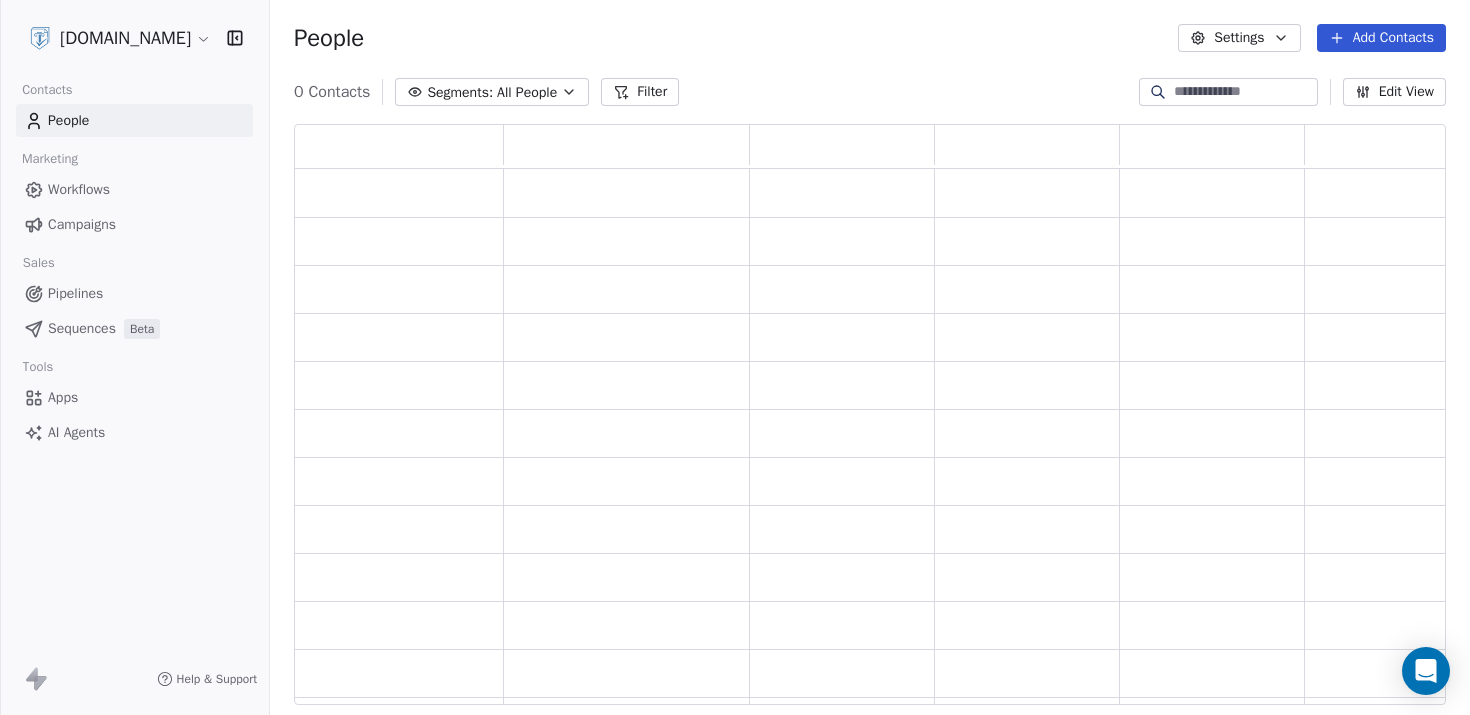 scroll, scrollTop: 0, scrollLeft: 0, axis: both 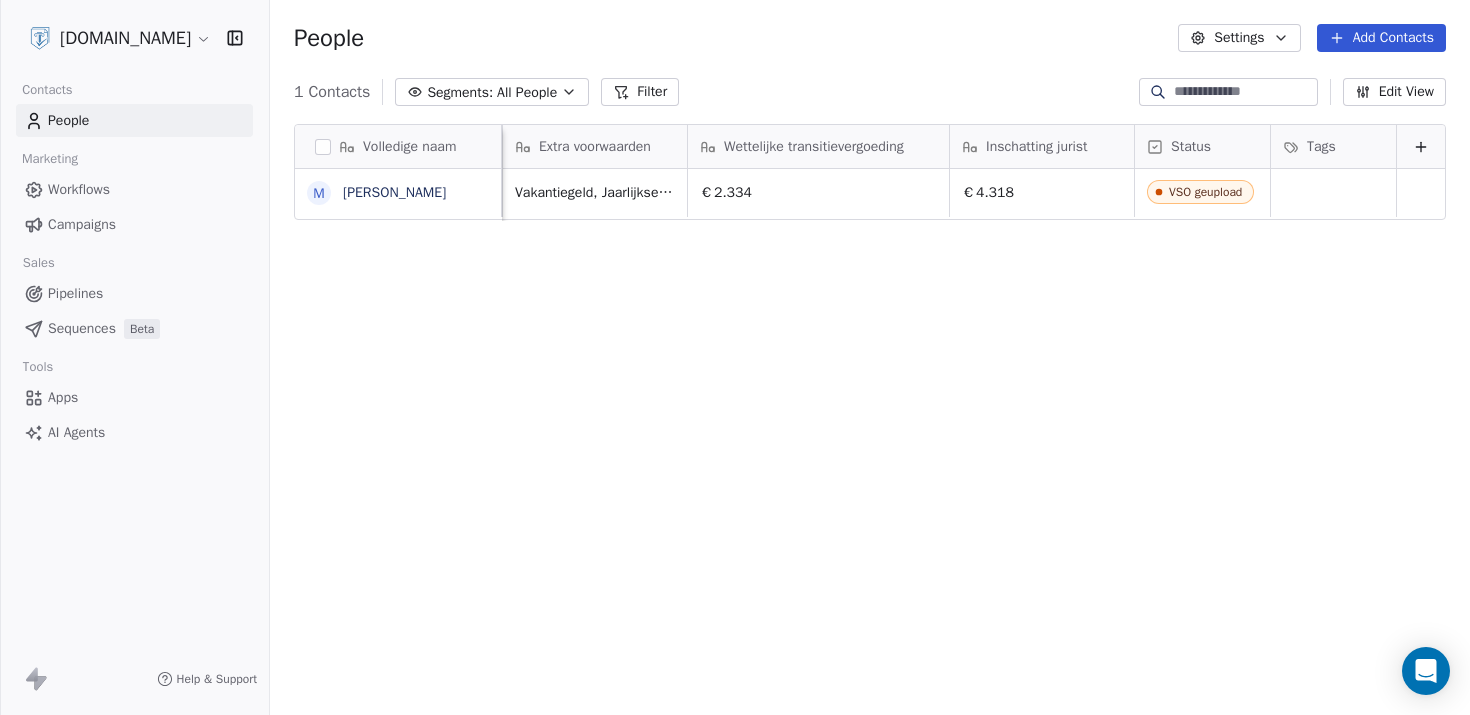 click on "Tags" at bounding box center [1331, 147] 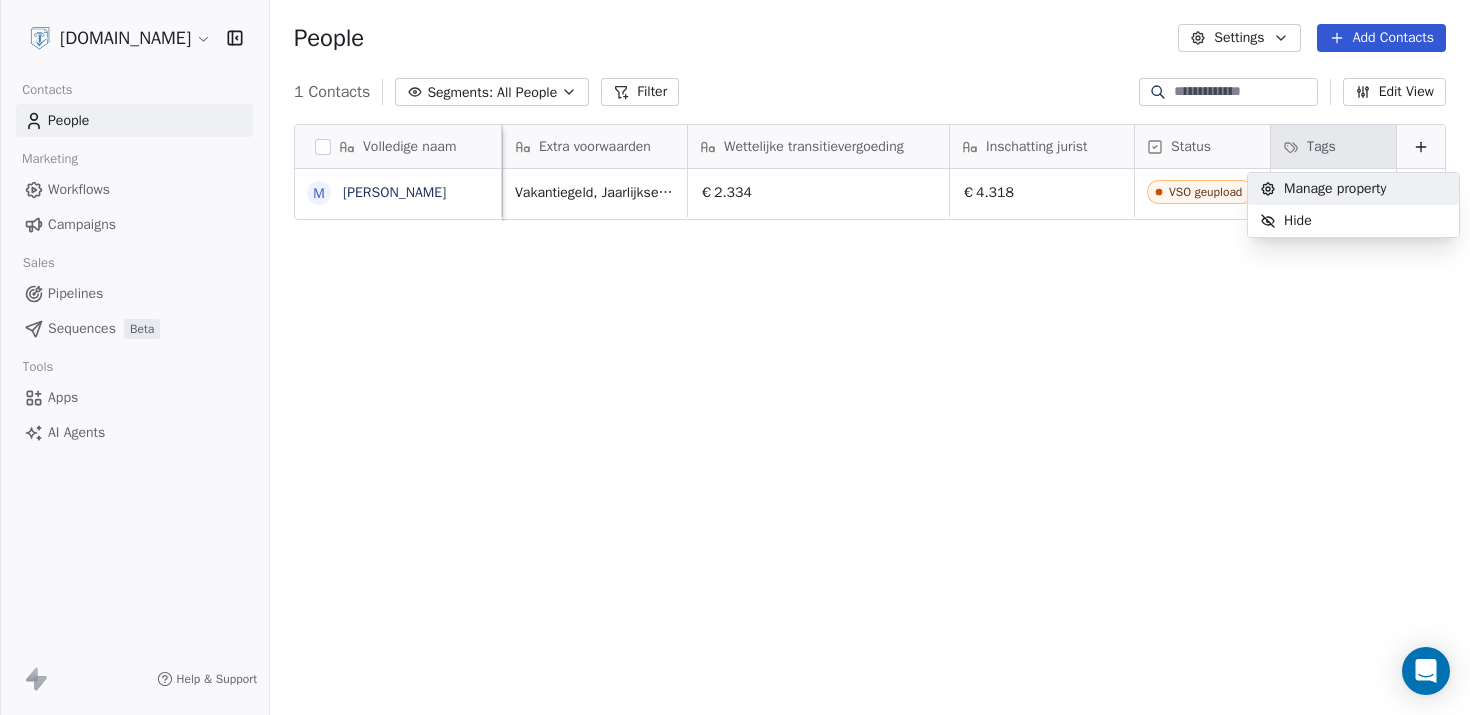 click on "Manage property" at bounding box center [1335, 189] 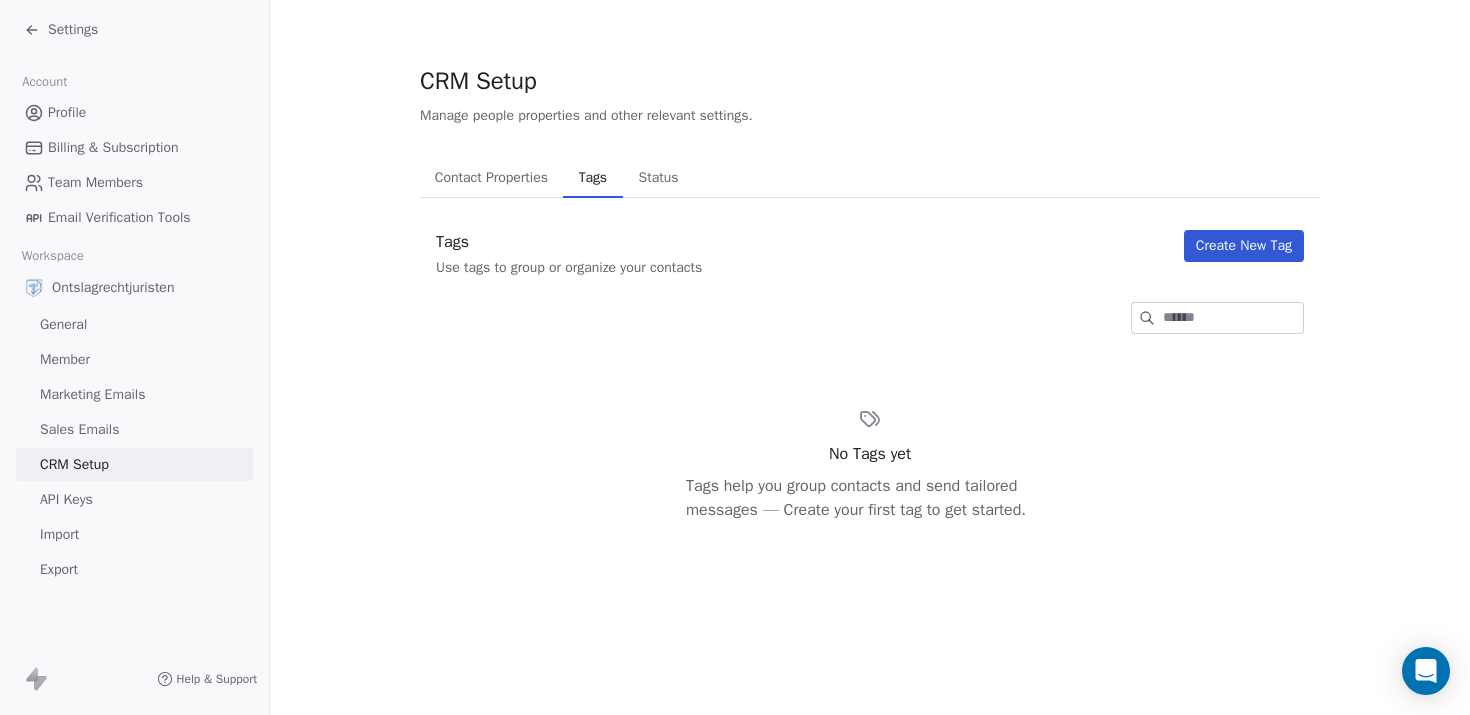 click on "Create New Tag" at bounding box center (1244, 246) 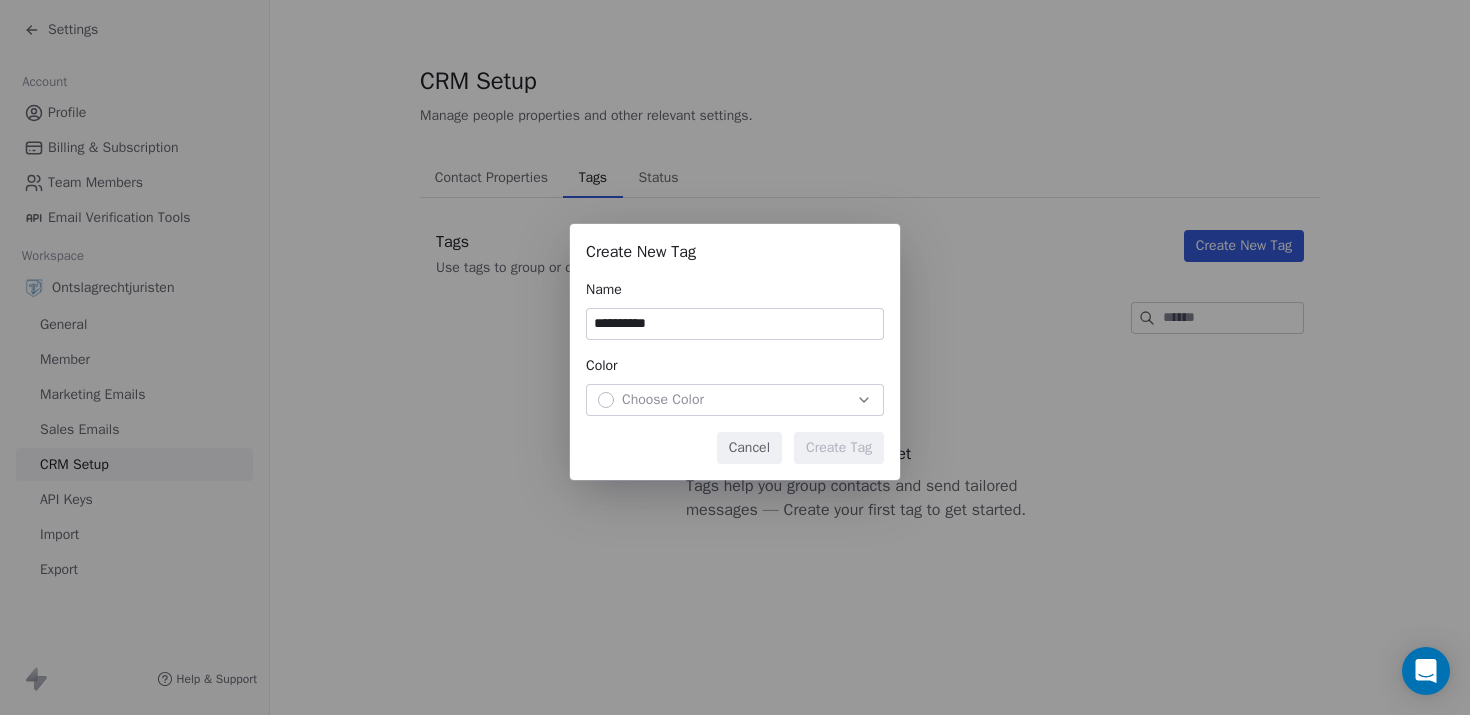 type on "**********" 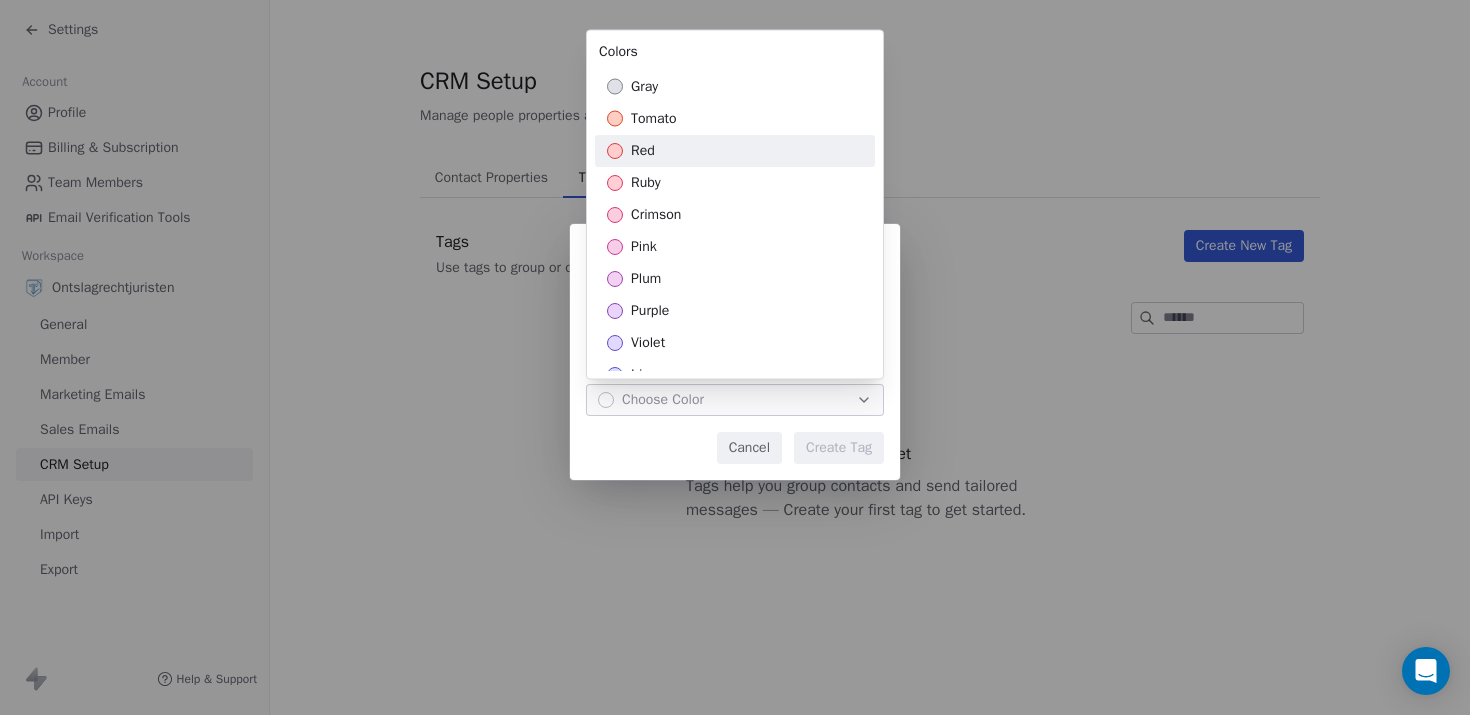 click on "red" at bounding box center [735, 151] 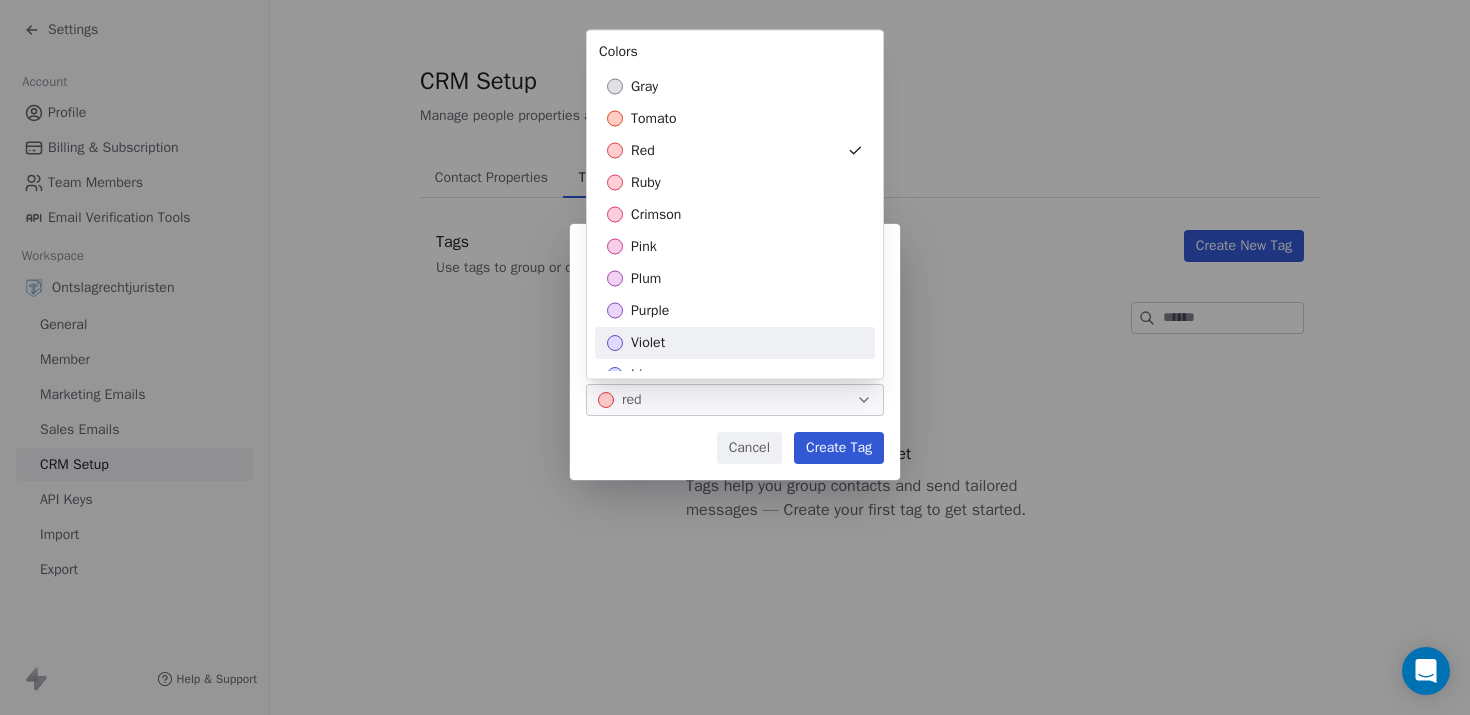 click on "**********" at bounding box center (735, 357) 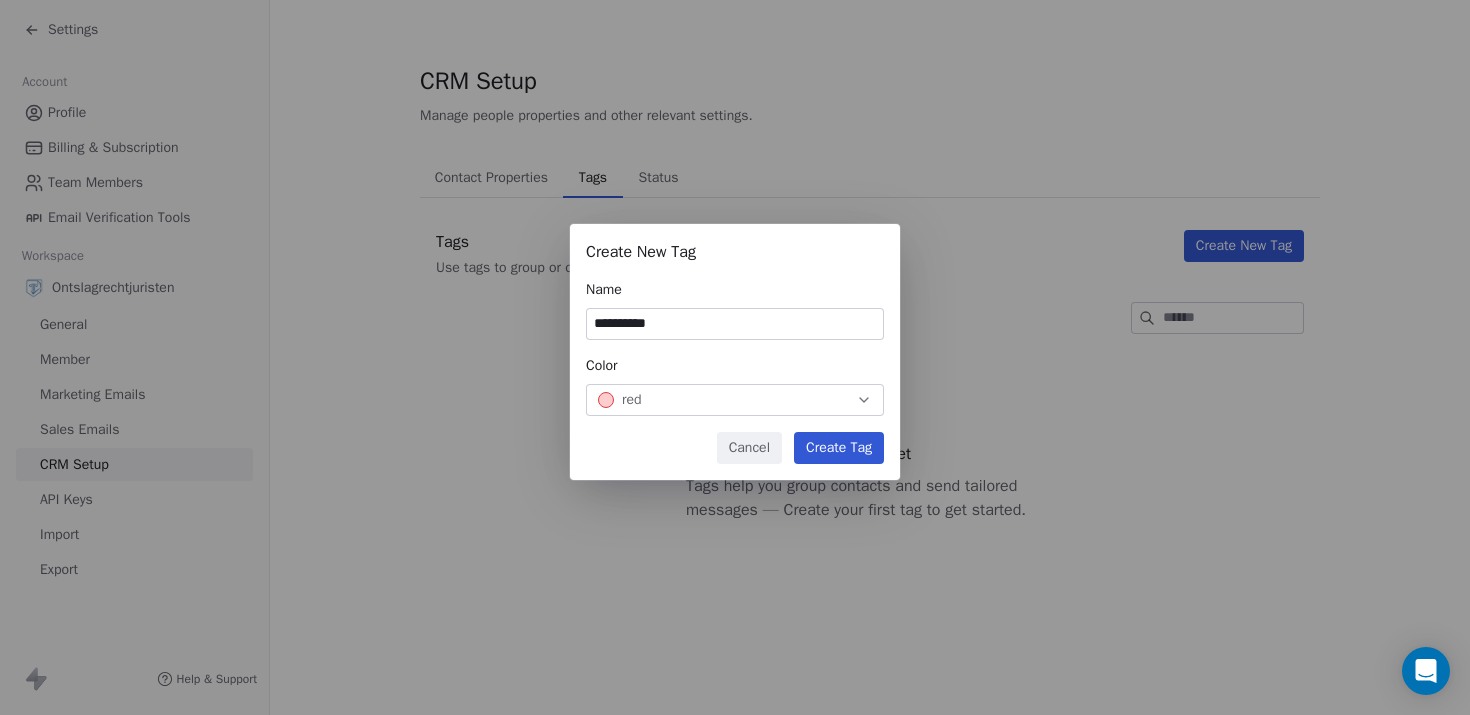 click on "Create Tag" at bounding box center [839, 448] 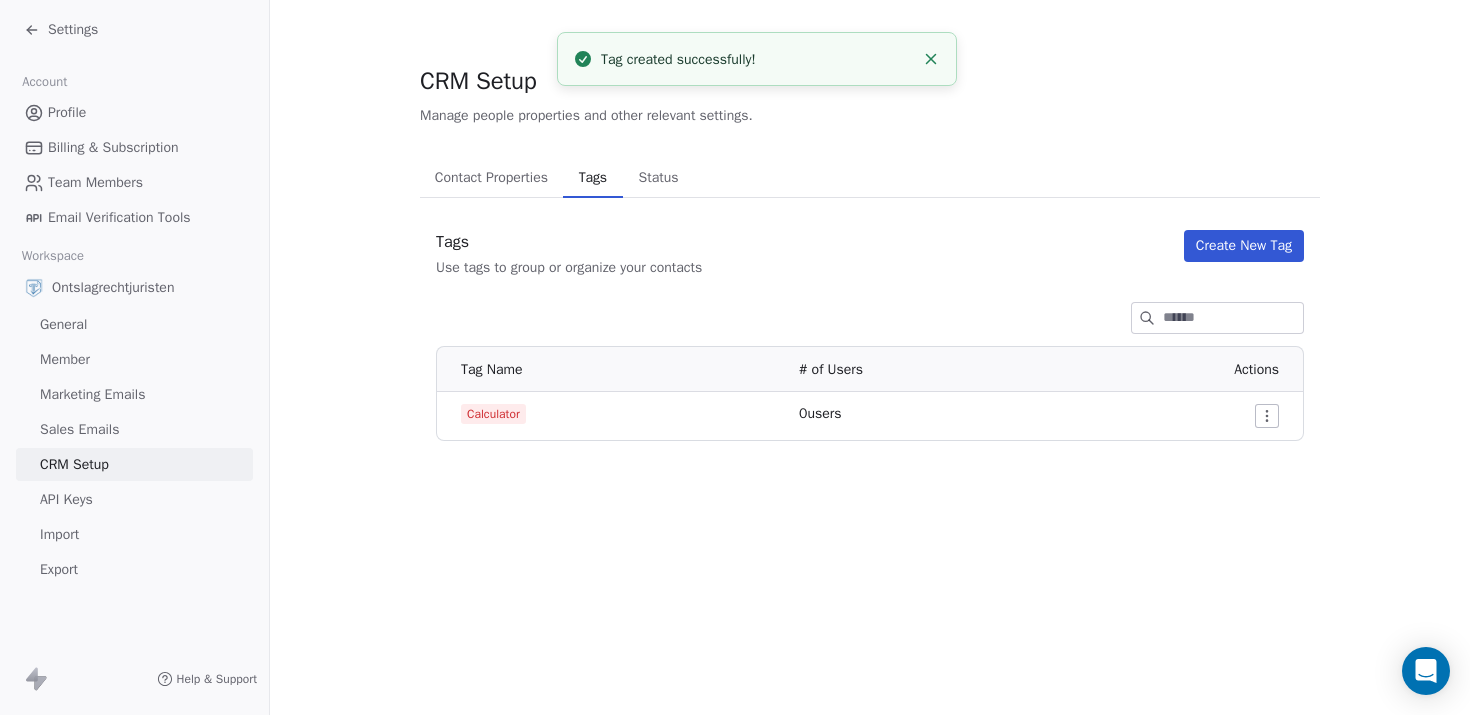 click on "Create New Tag" at bounding box center [1244, 246] 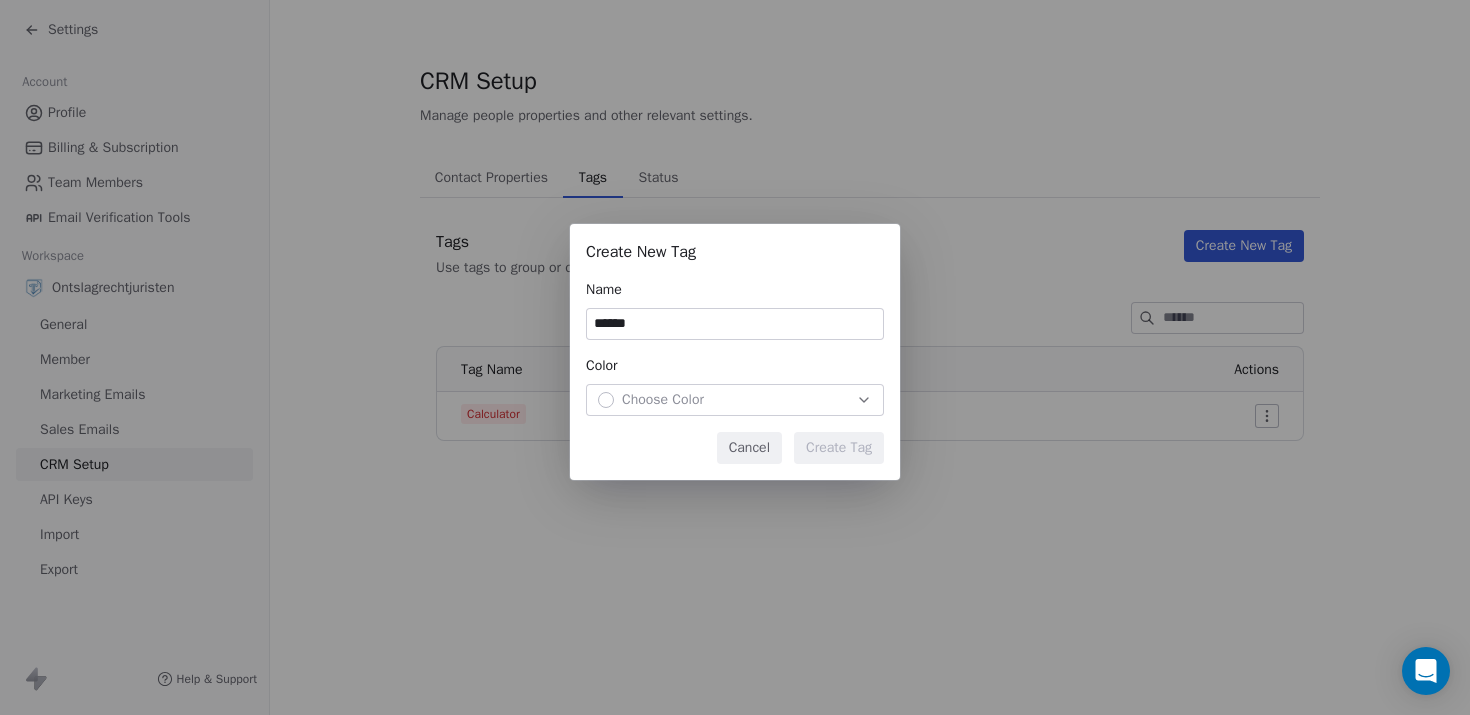 type on "******" 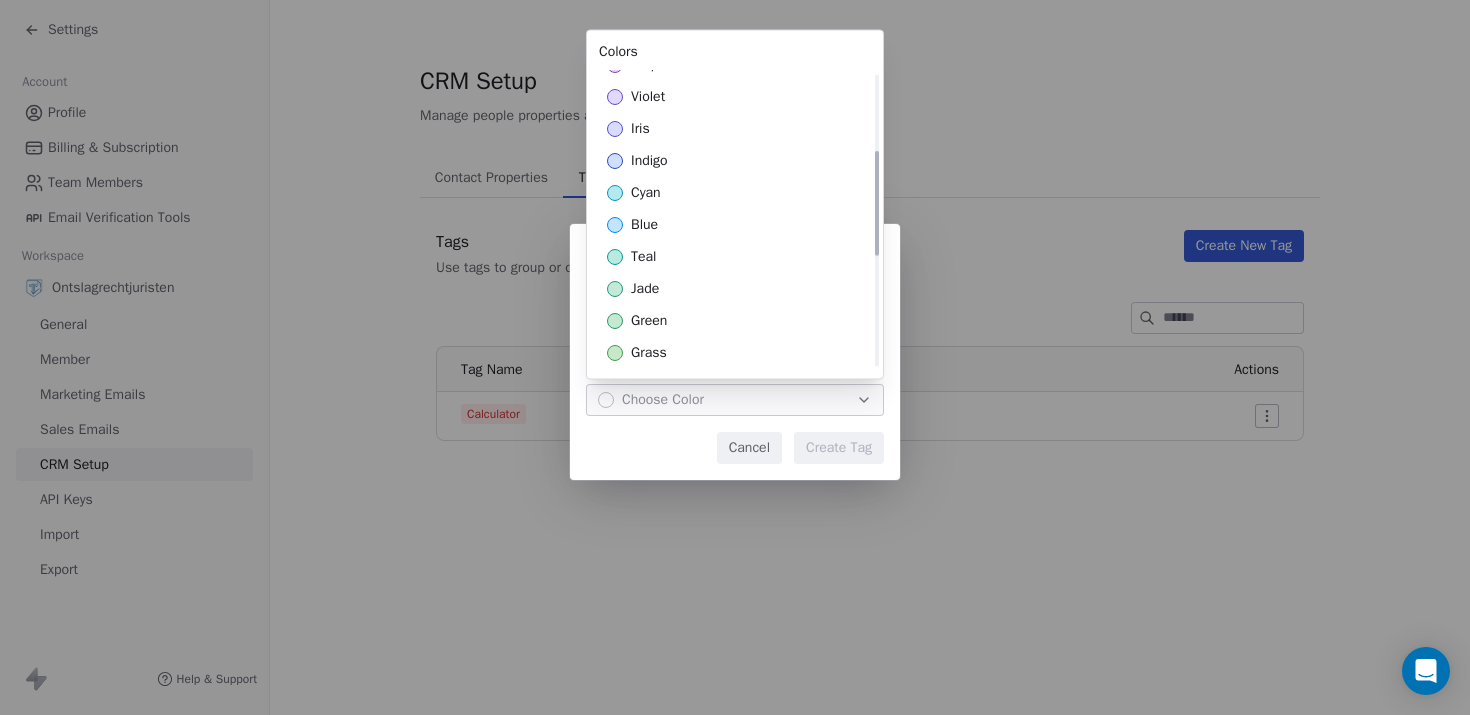scroll, scrollTop: 247, scrollLeft: 0, axis: vertical 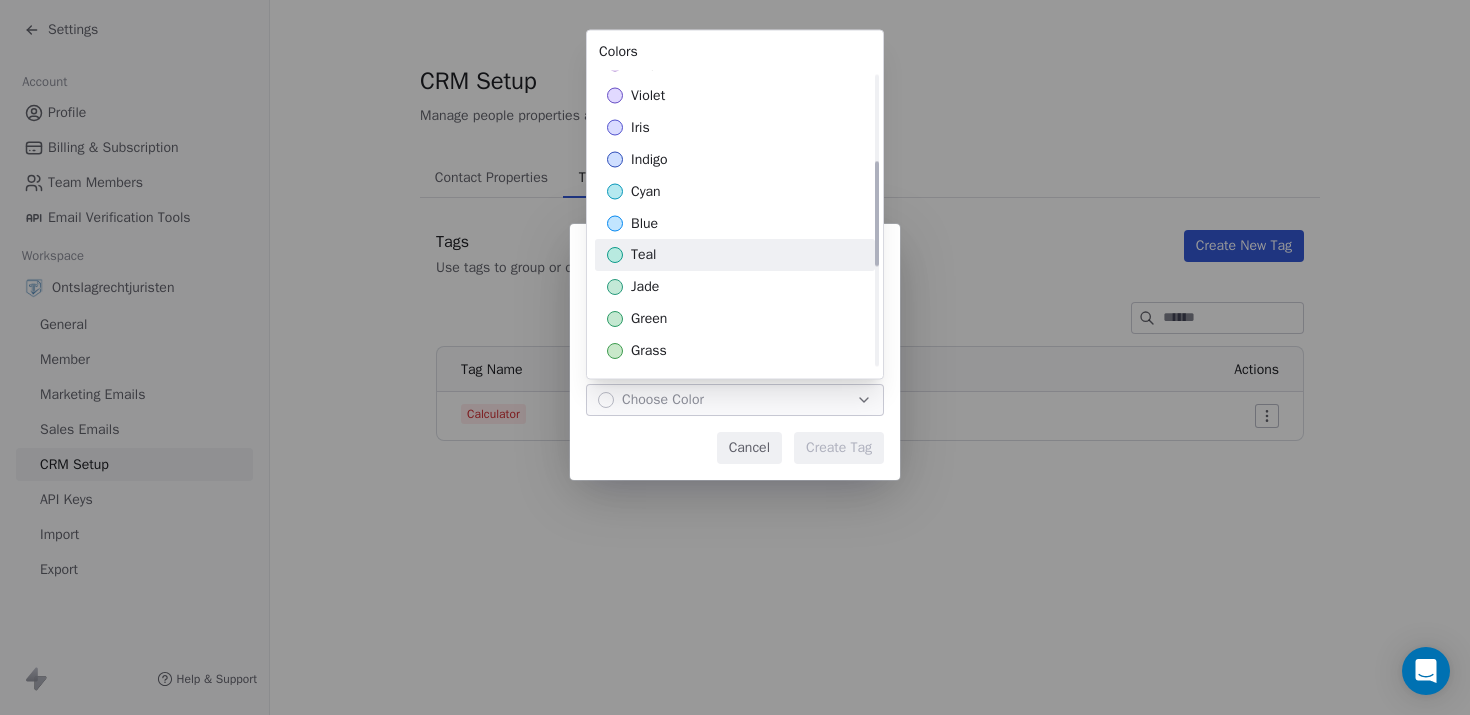 click on "teal" at bounding box center (735, 256) 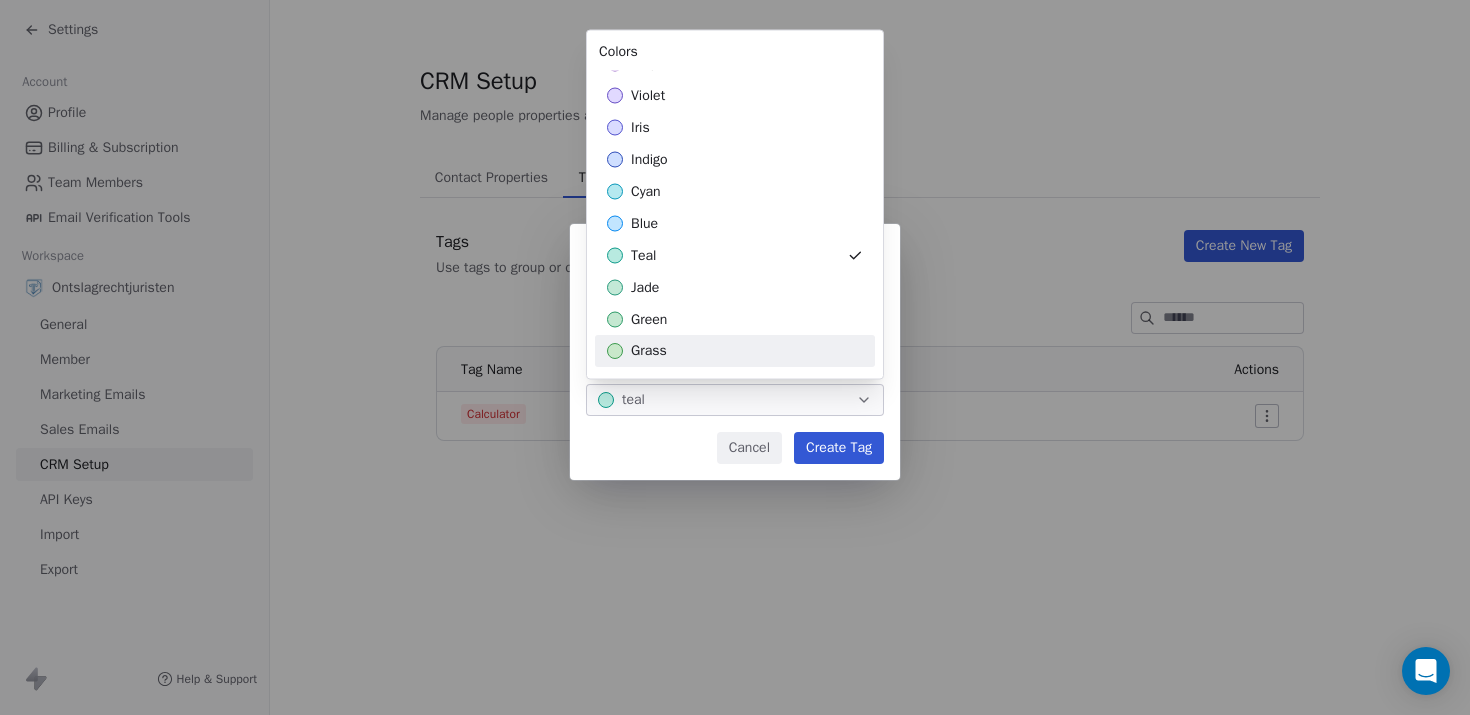 click on "Create New Tag Name ****** Color teal Cancel Create Tag" at bounding box center (735, 357) 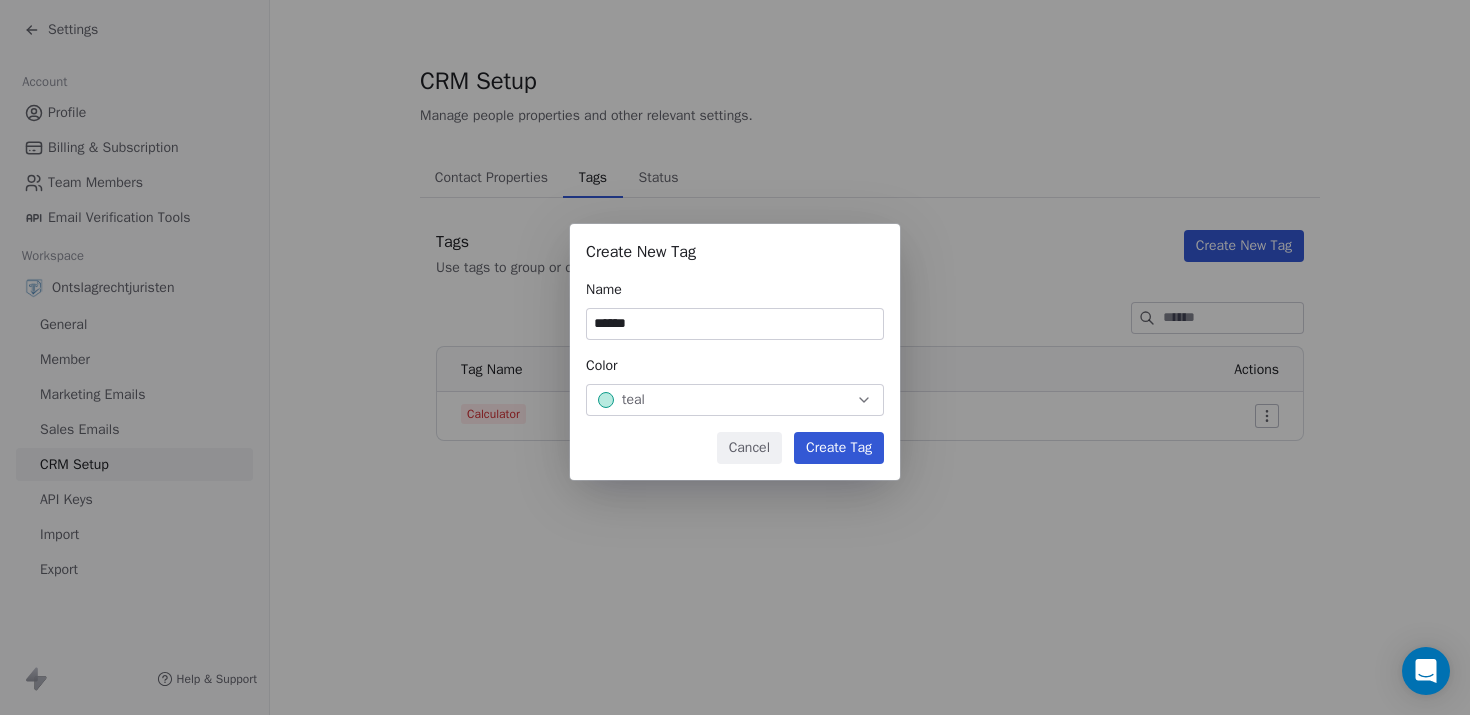 click on "Create Tag" at bounding box center (839, 448) 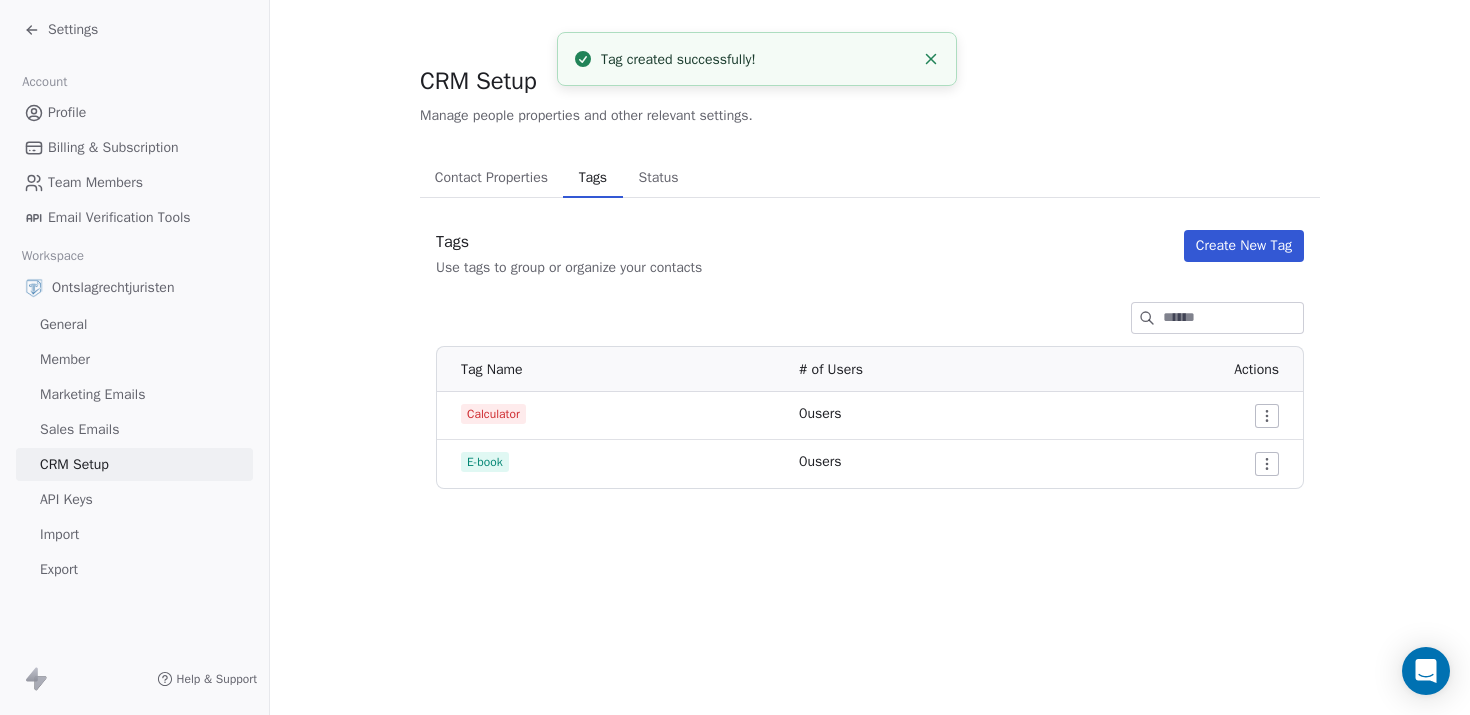 click 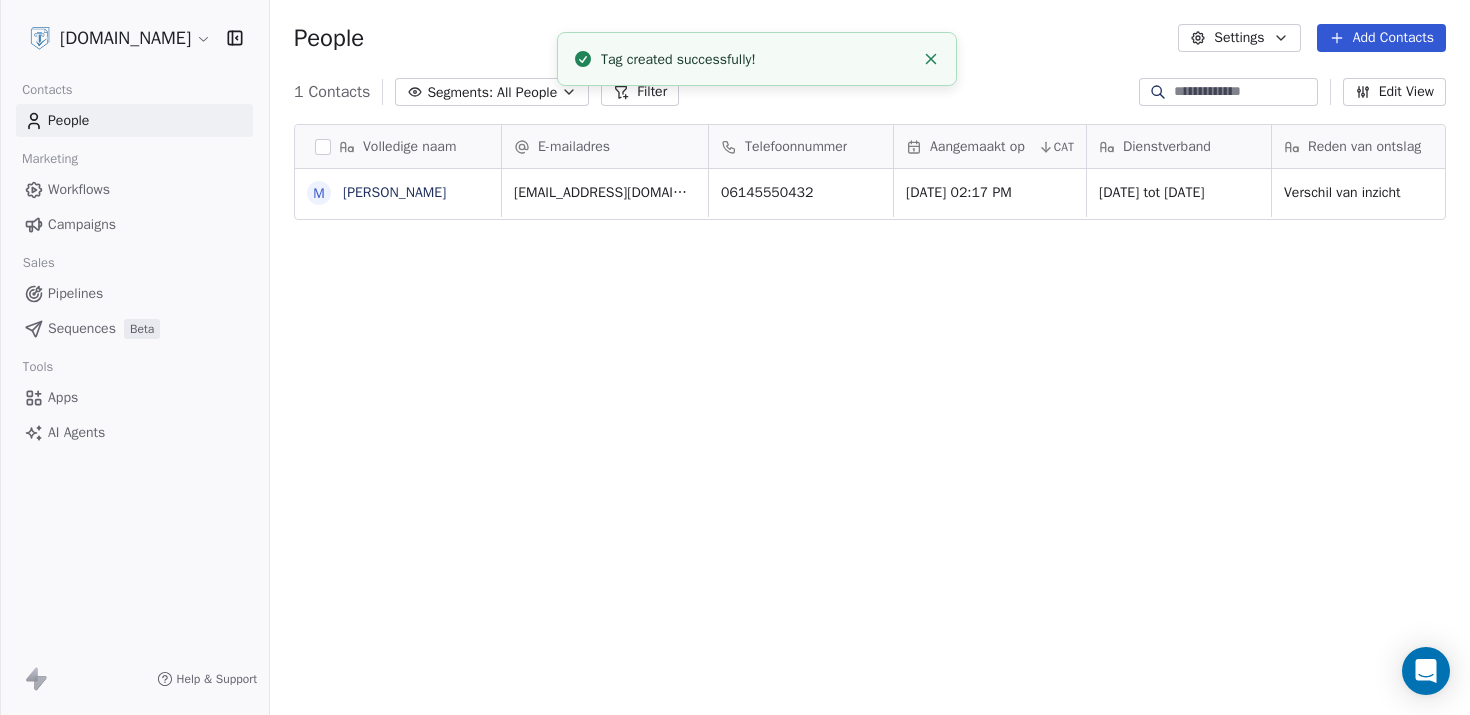 scroll, scrollTop: 16, scrollLeft: 16, axis: both 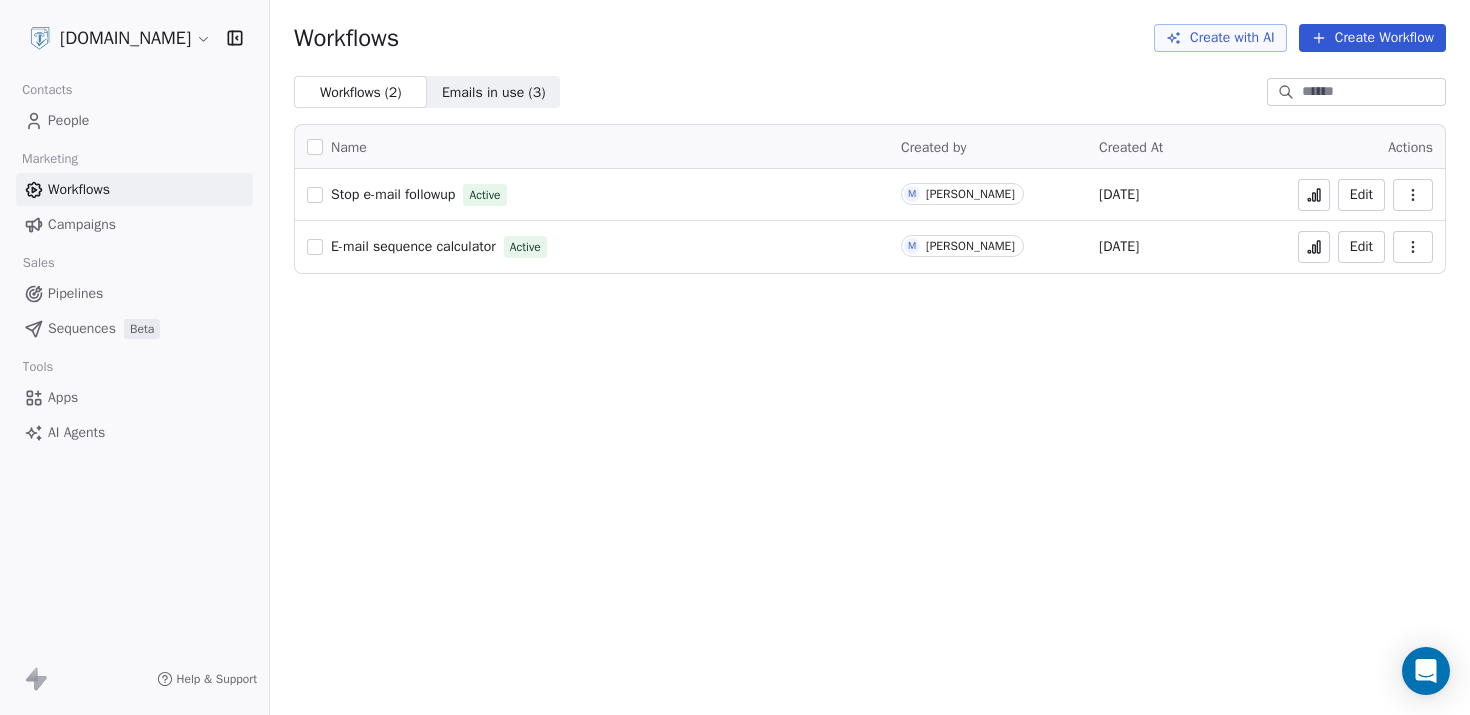 click on "Stop e-mail followup Active" at bounding box center (592, 195) 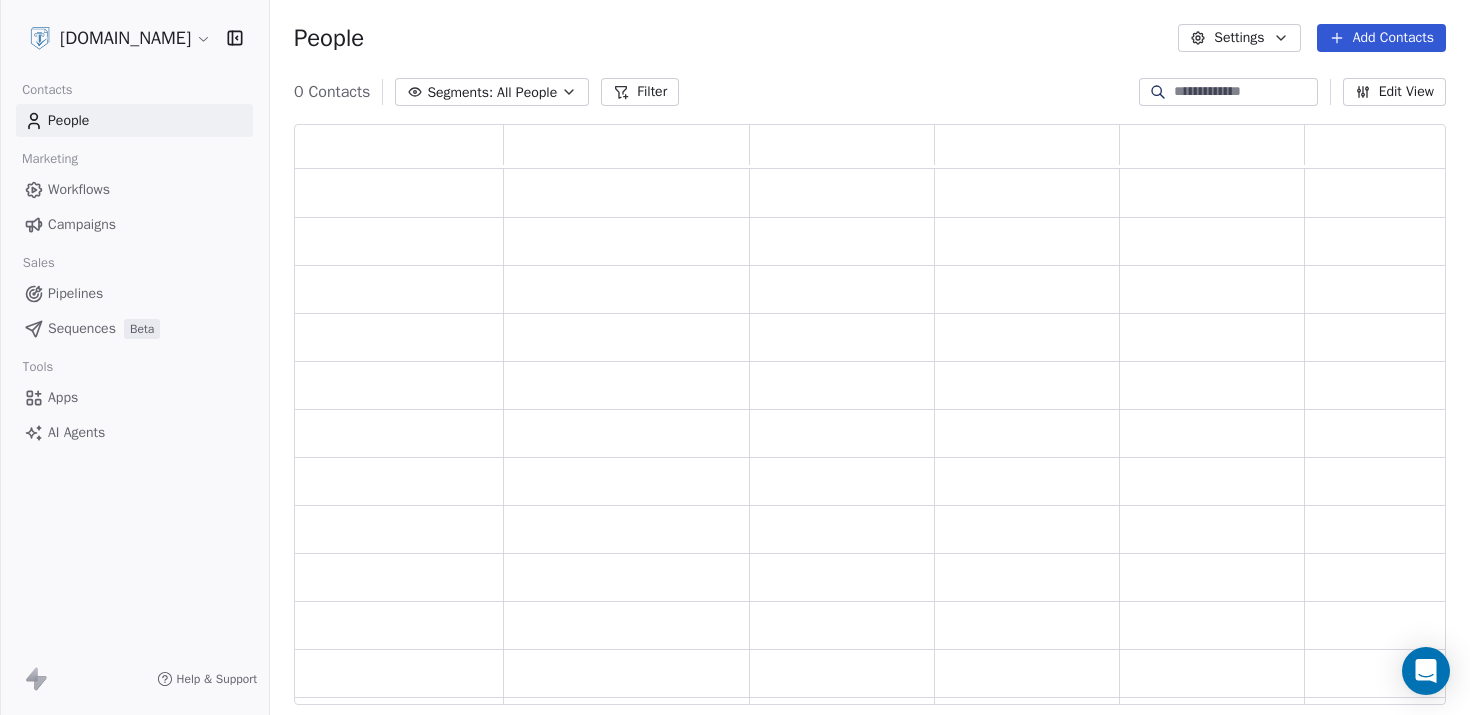 scroll, scrollTop: 0, scrollLeft: 0, axis: both 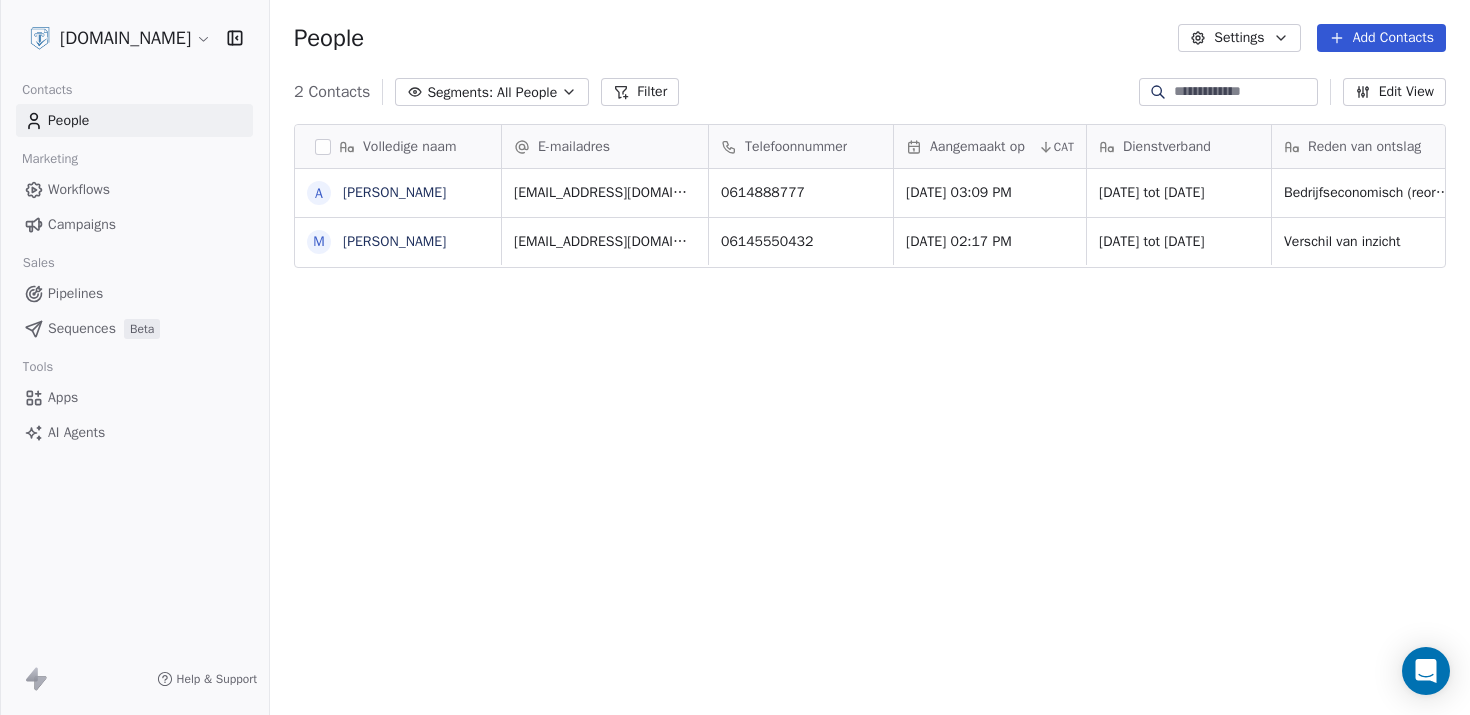 click on "Workflows" at bounding box center [134, 189] 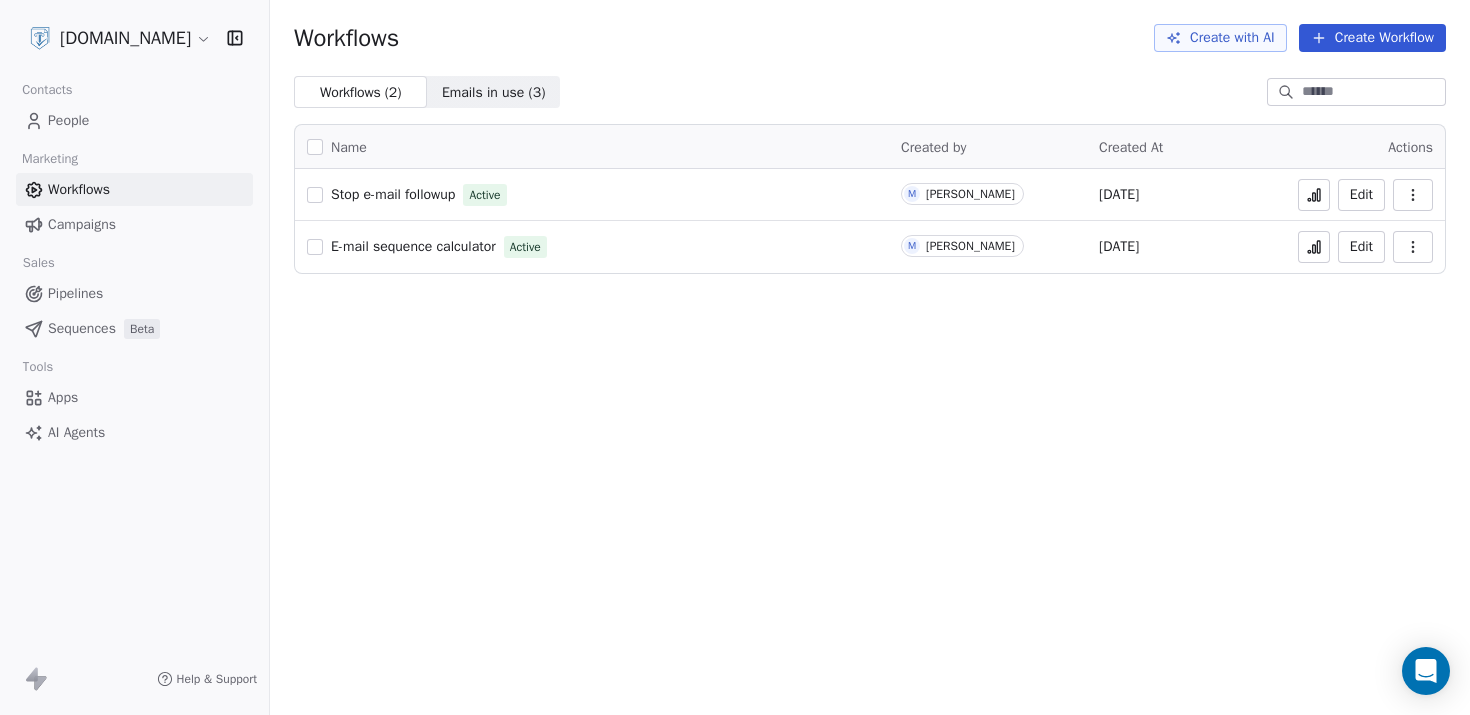 click on "Stop e-mail followup" at bounding box center (393, 194) 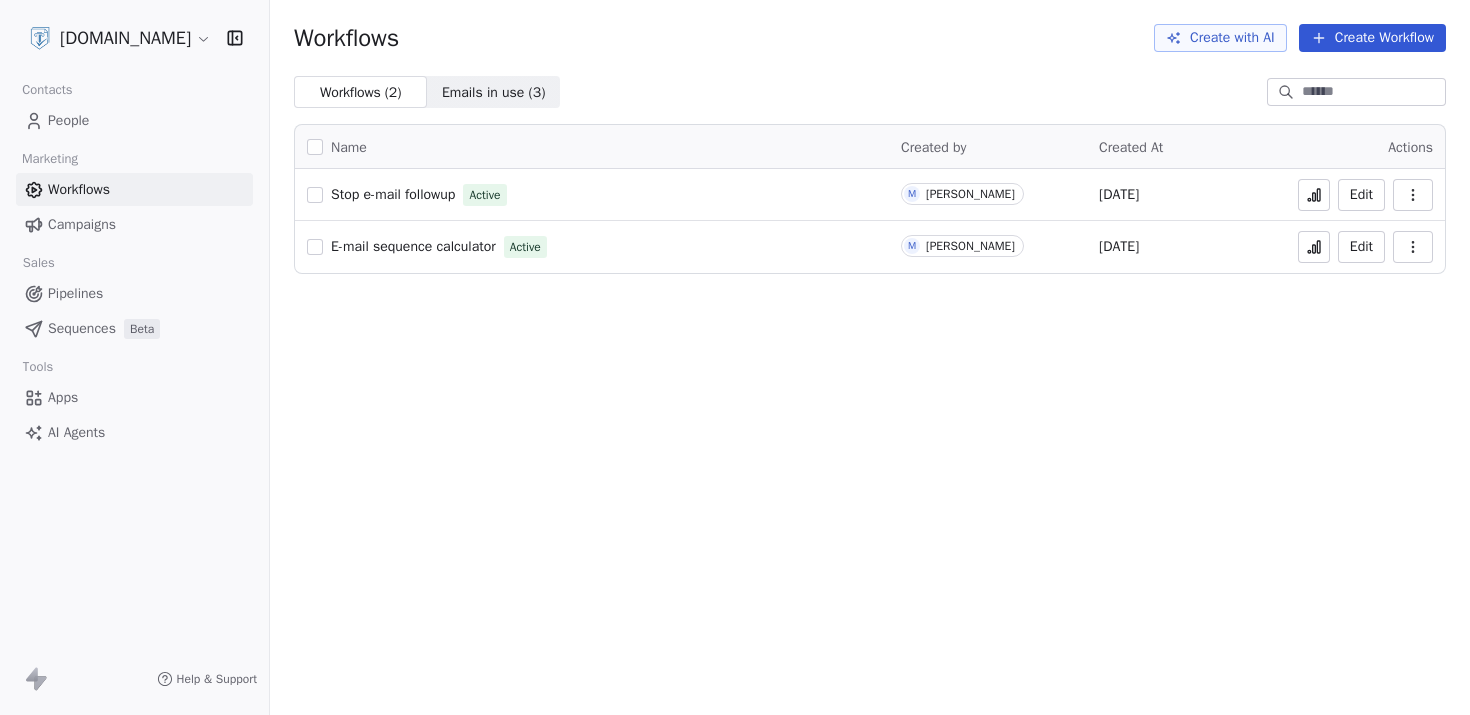 scroll, scrollTop: 0, scrollLeft: 0, axis: both 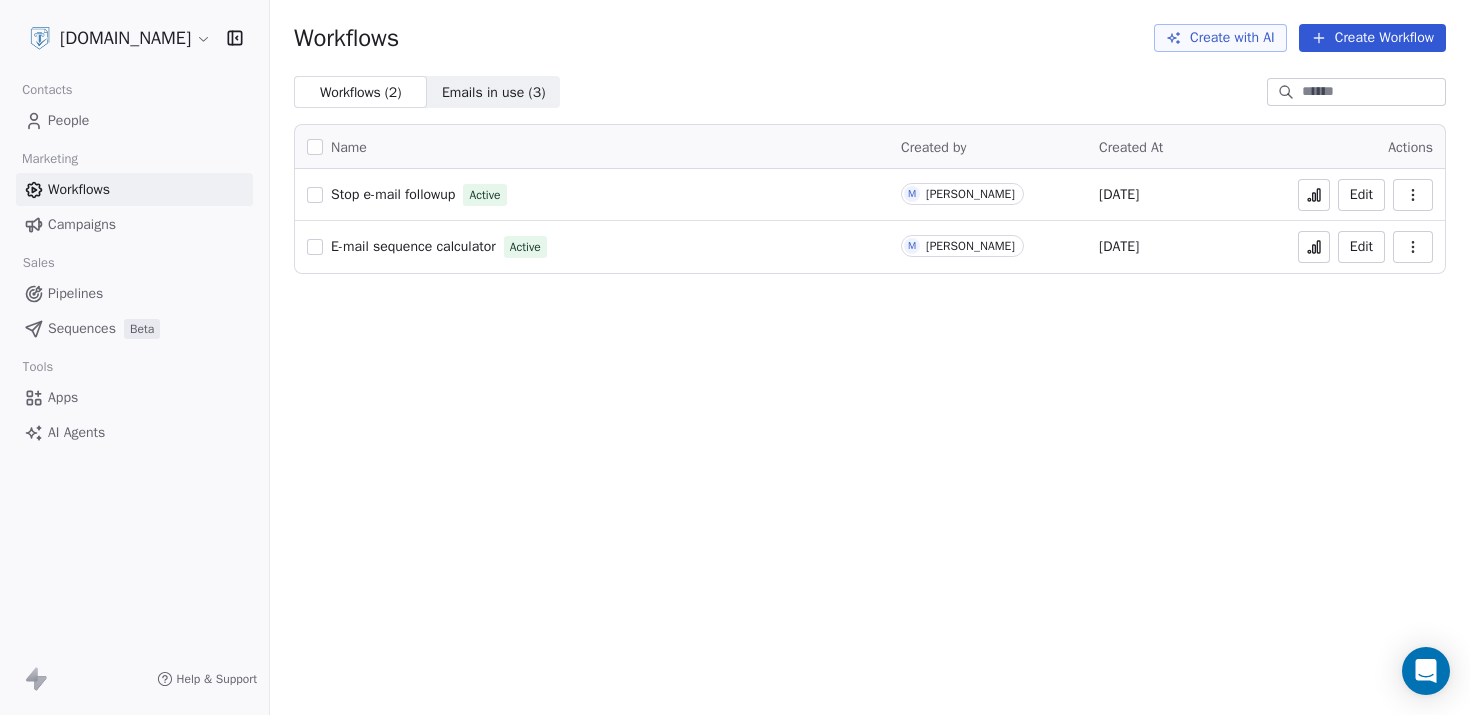 click on "People" at bounding box center [134, 120] 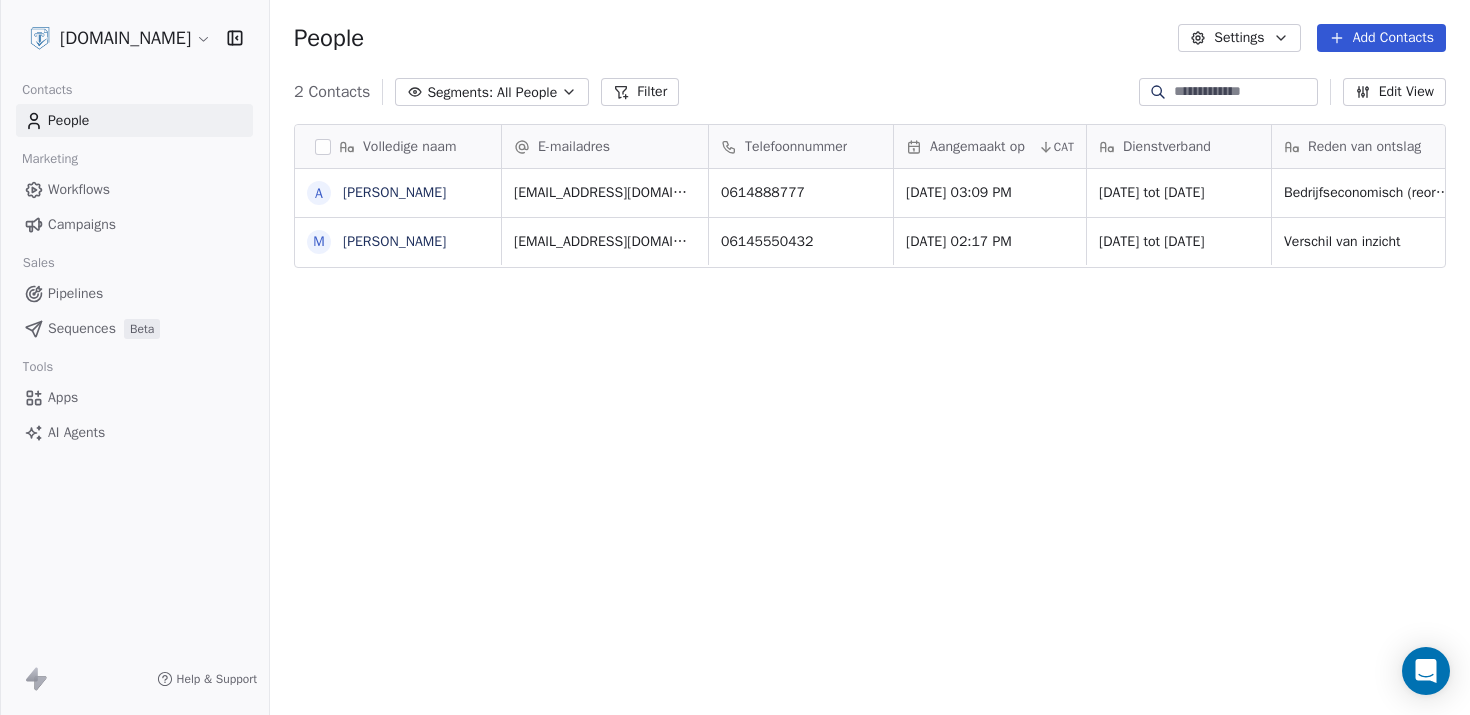 scroll, scrollTop: 16, scrollLeft: 16, axis: both 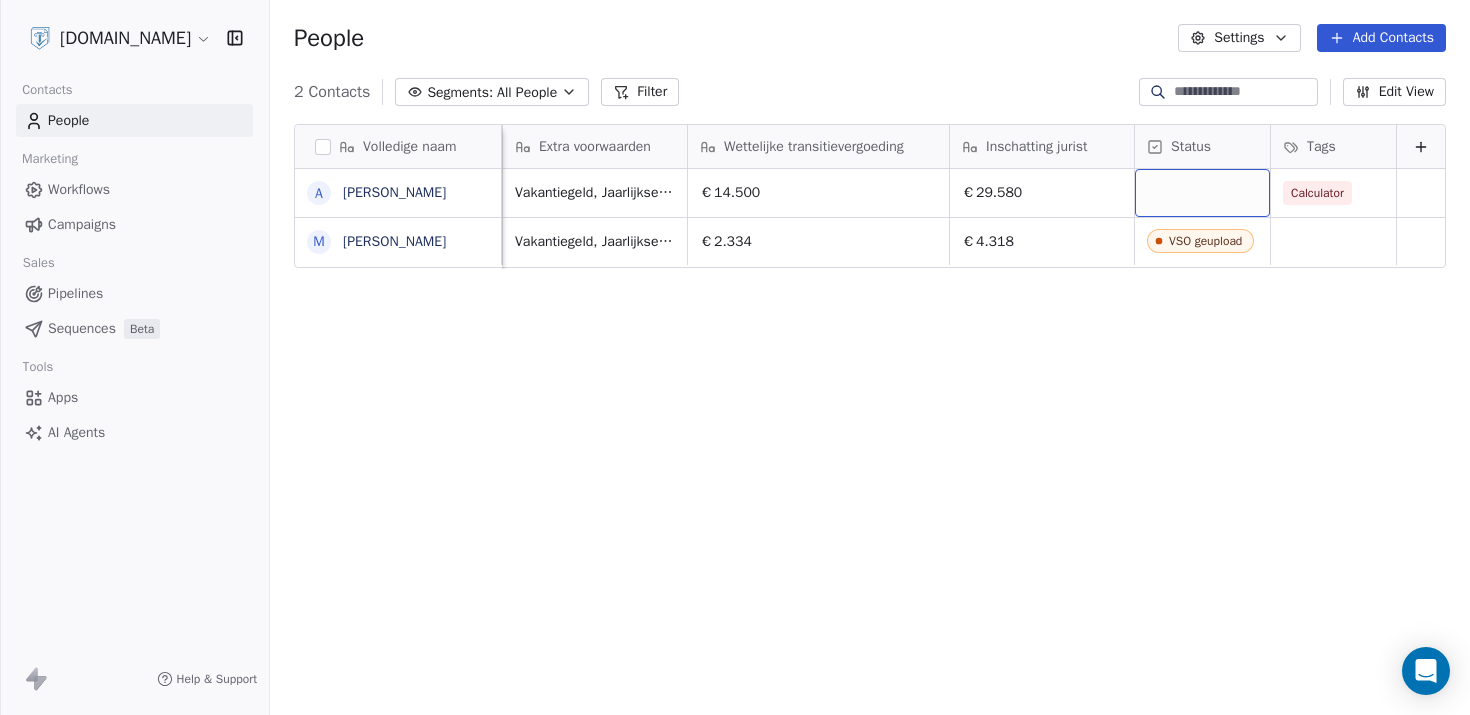 click at bounding box center [1202, 193] 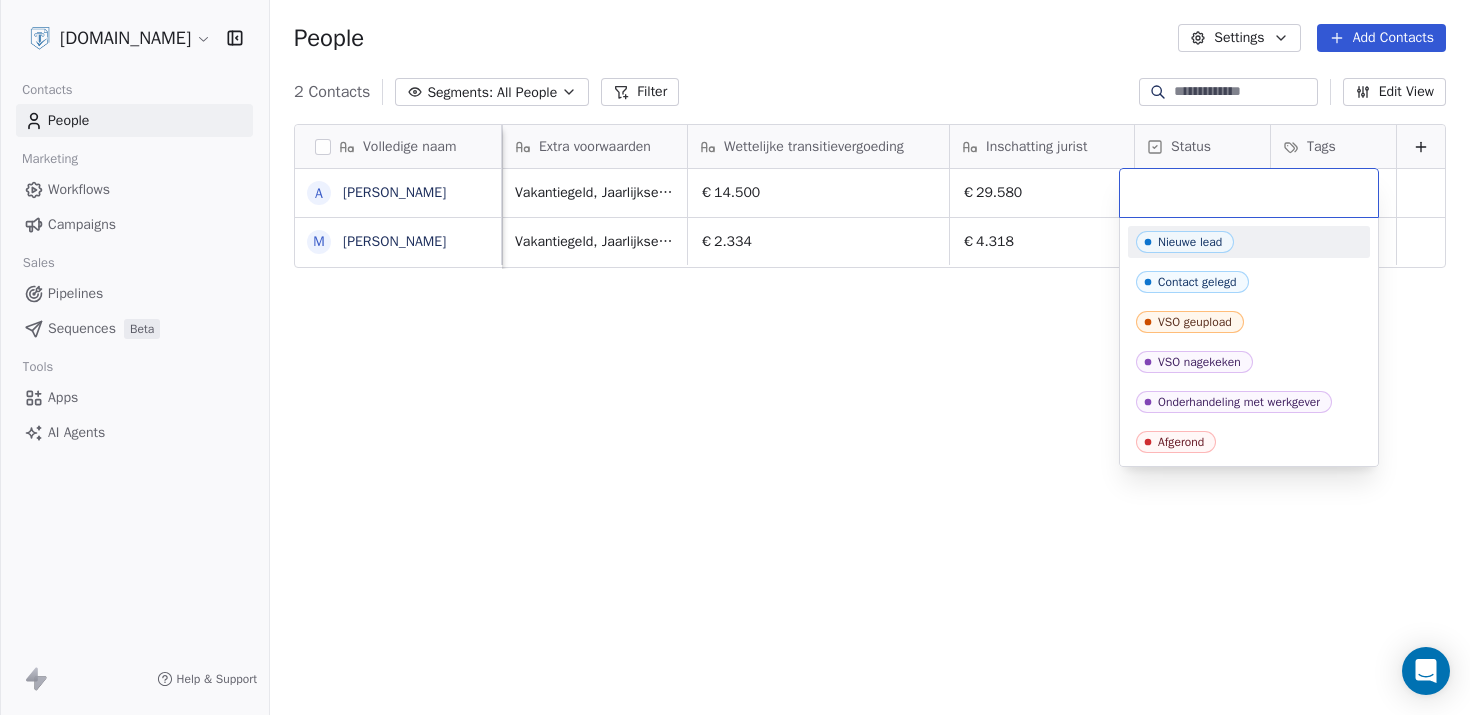 click on "Nieuwe lead" at bounding box center (1185, 242) 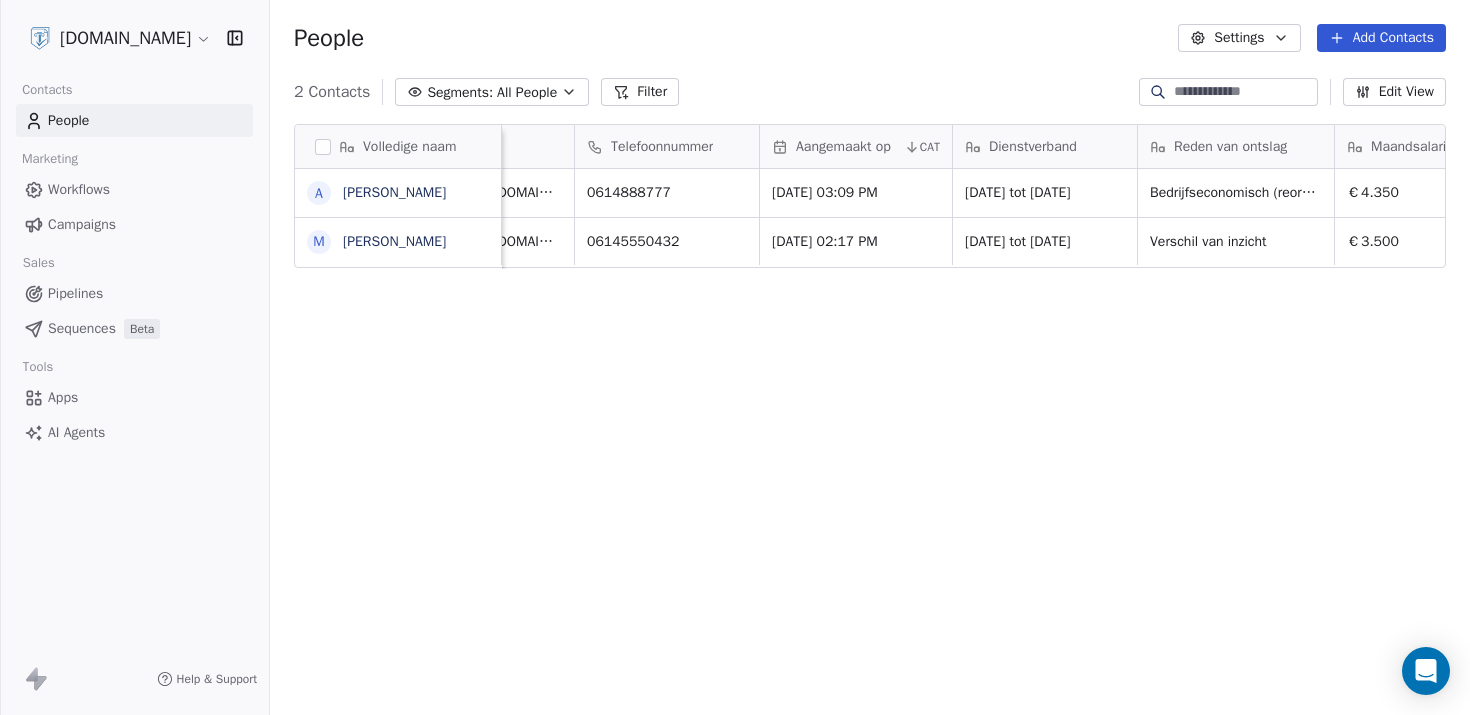 scroll, scrollTop: 0, scrollLeft: 0, axis: both 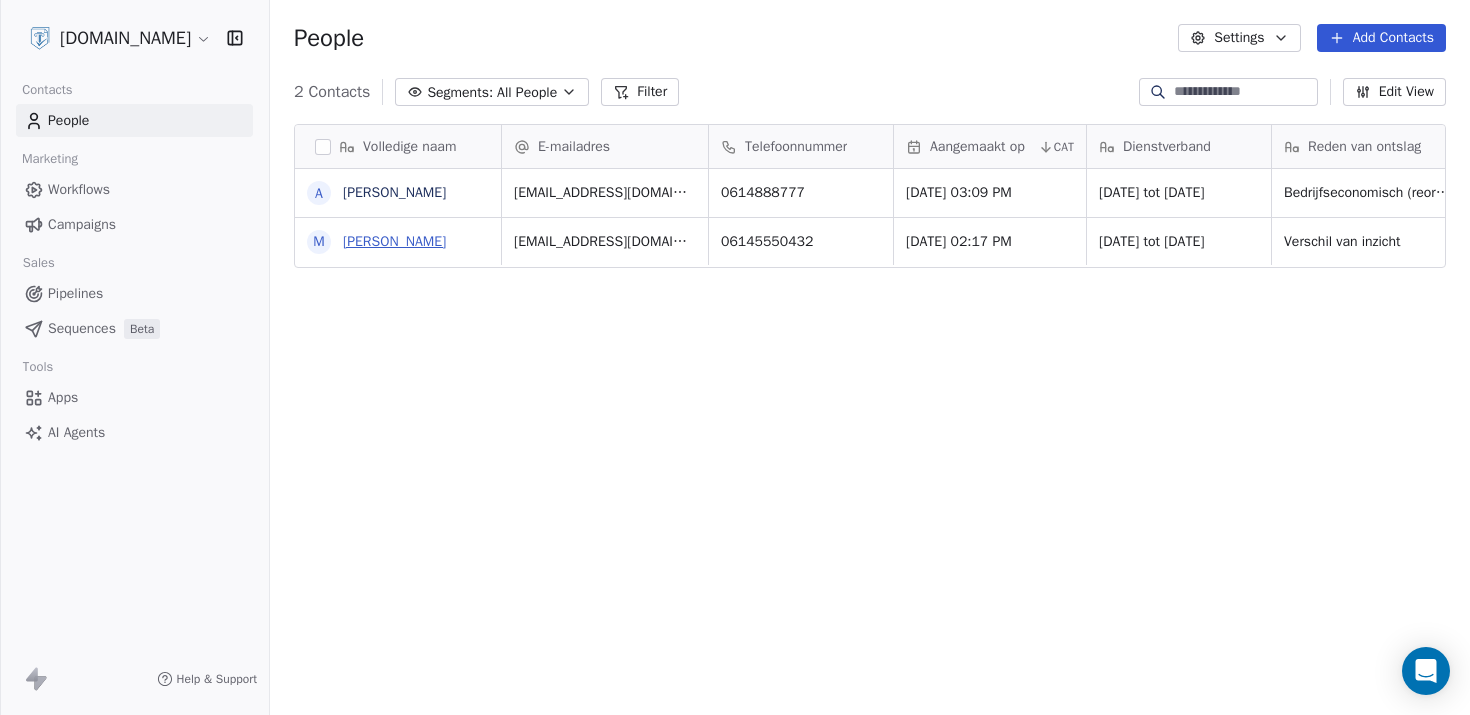 click on "[PERSON_NAME]" at bounding box center [394, 241] 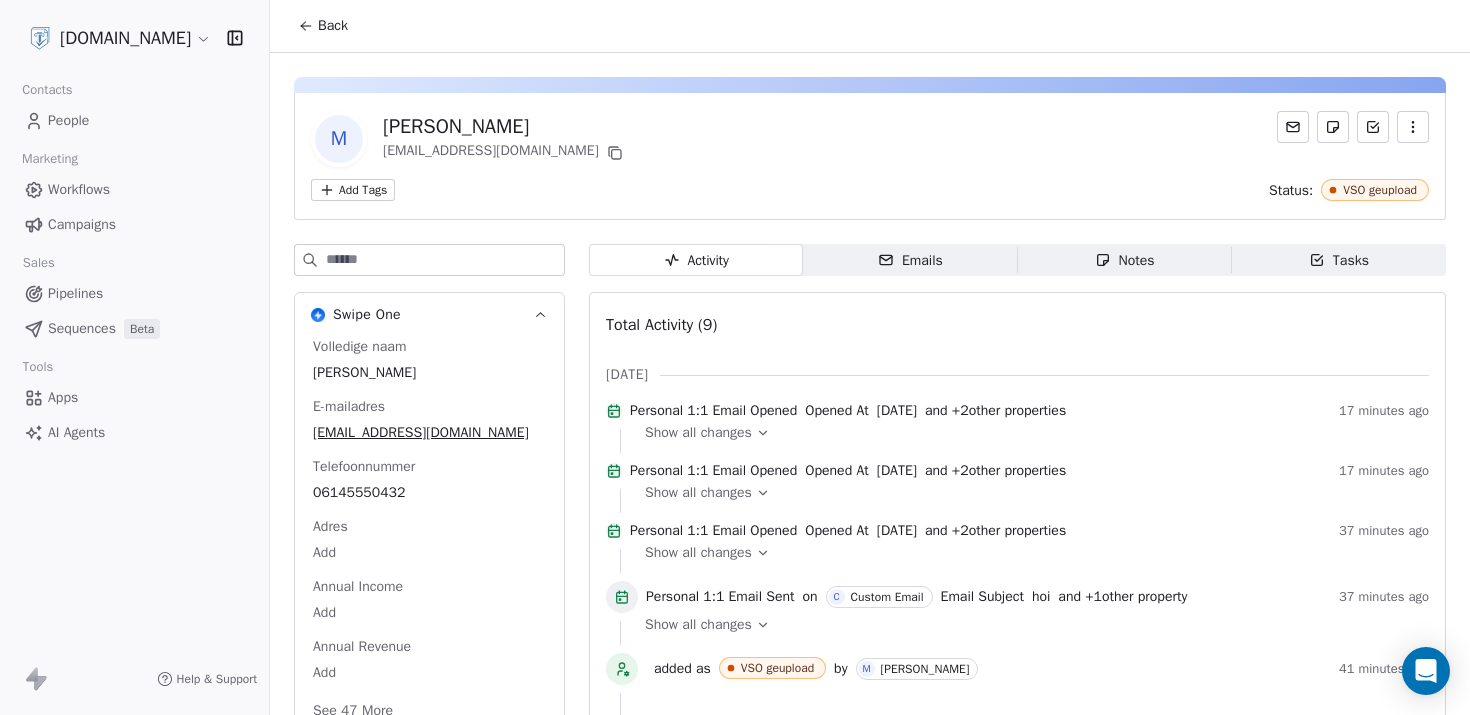 click on "People" at bounding box center (68, 120) 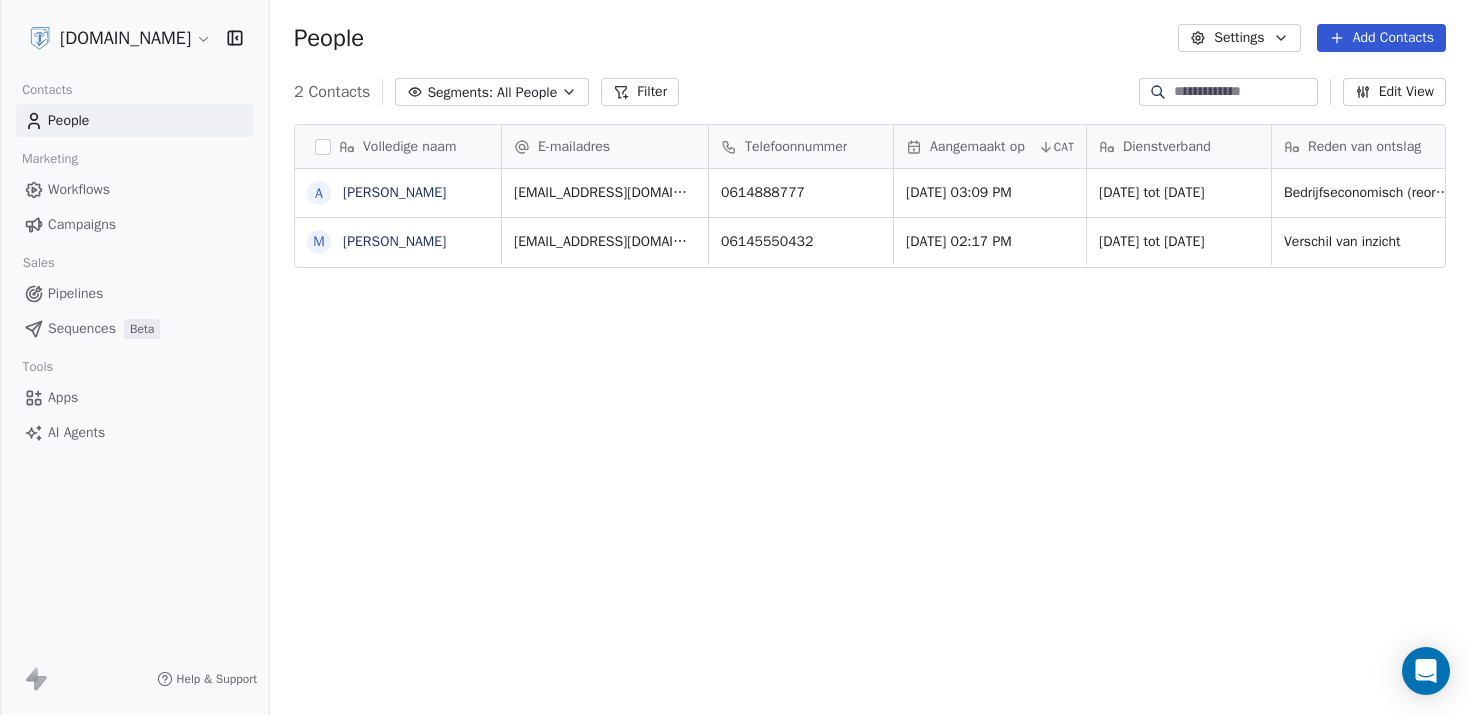 scroll, scrollTop: 16, scrollLeft: 16, axis: both 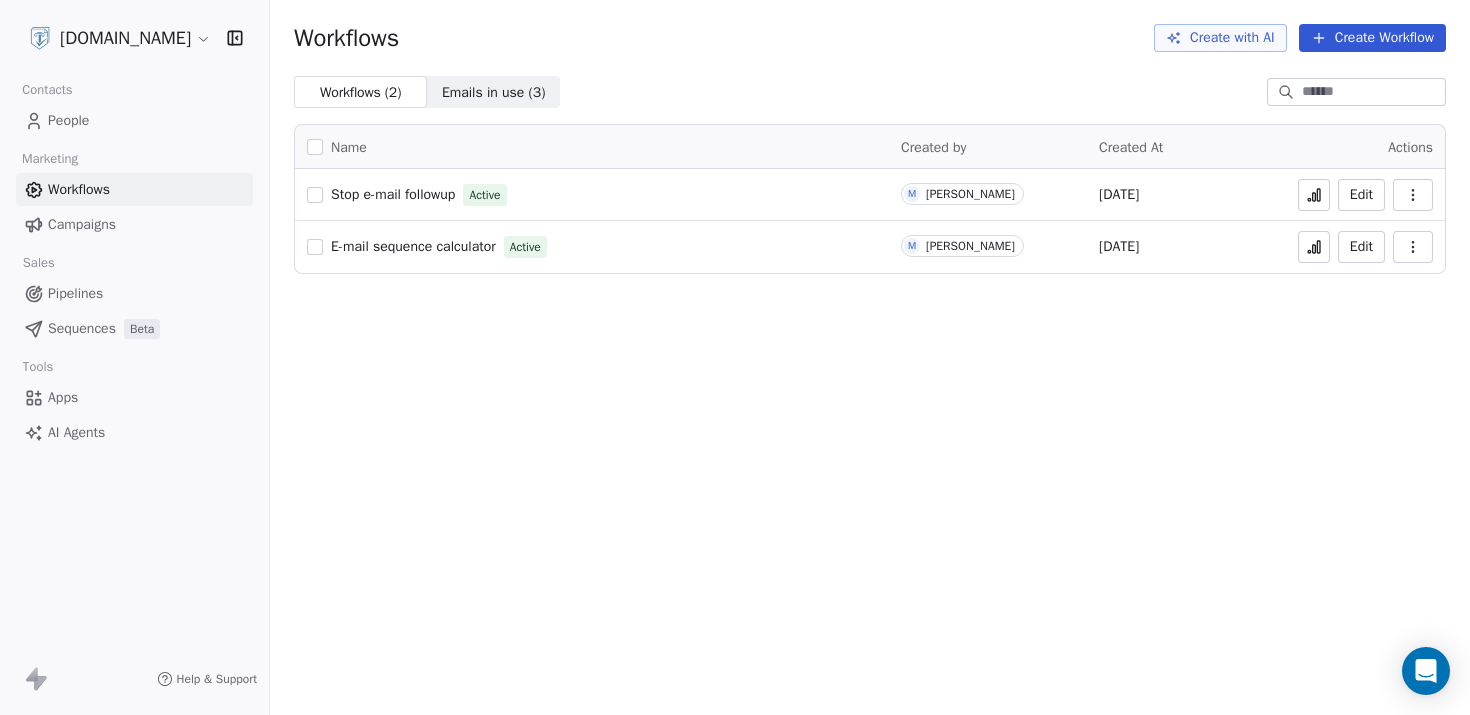 click at bounding box center [1413, 247] 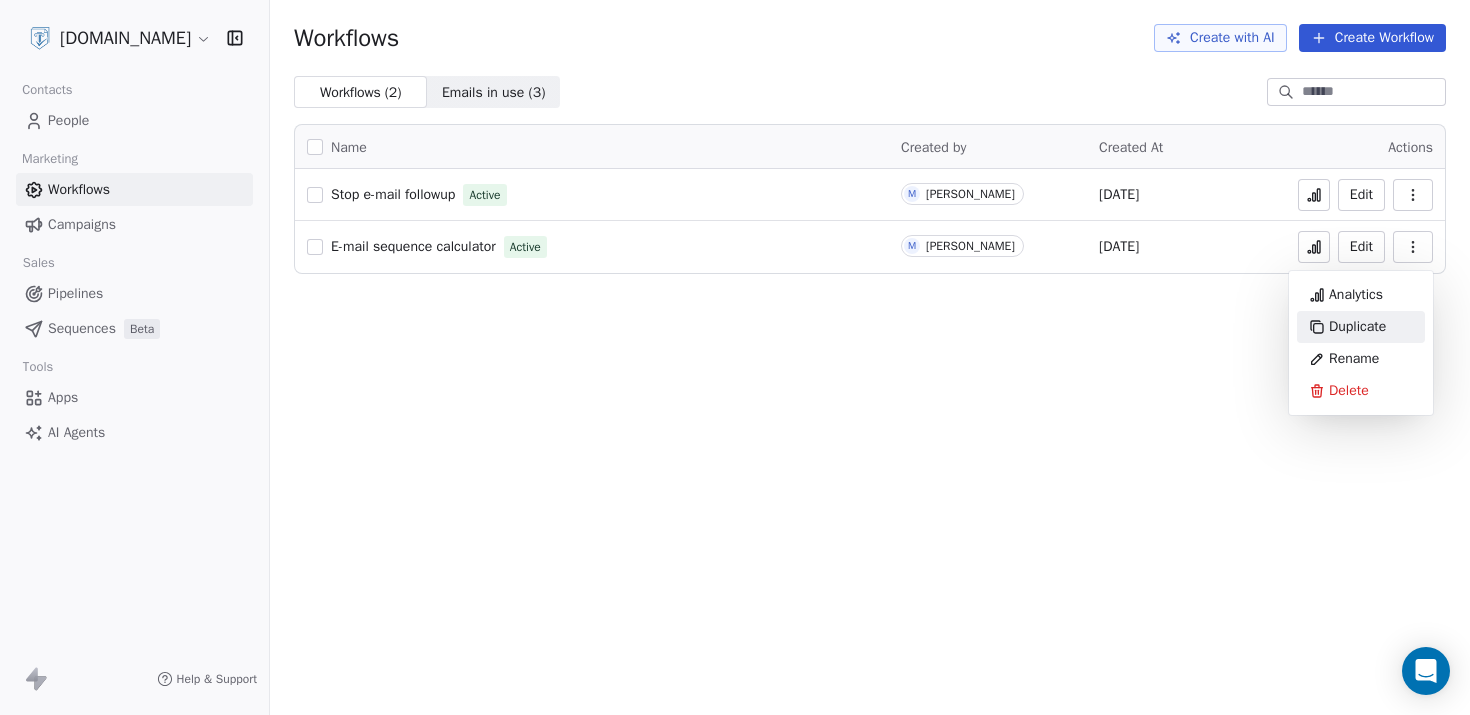 click on "Duplicate" at bounding box center (1357, 327) 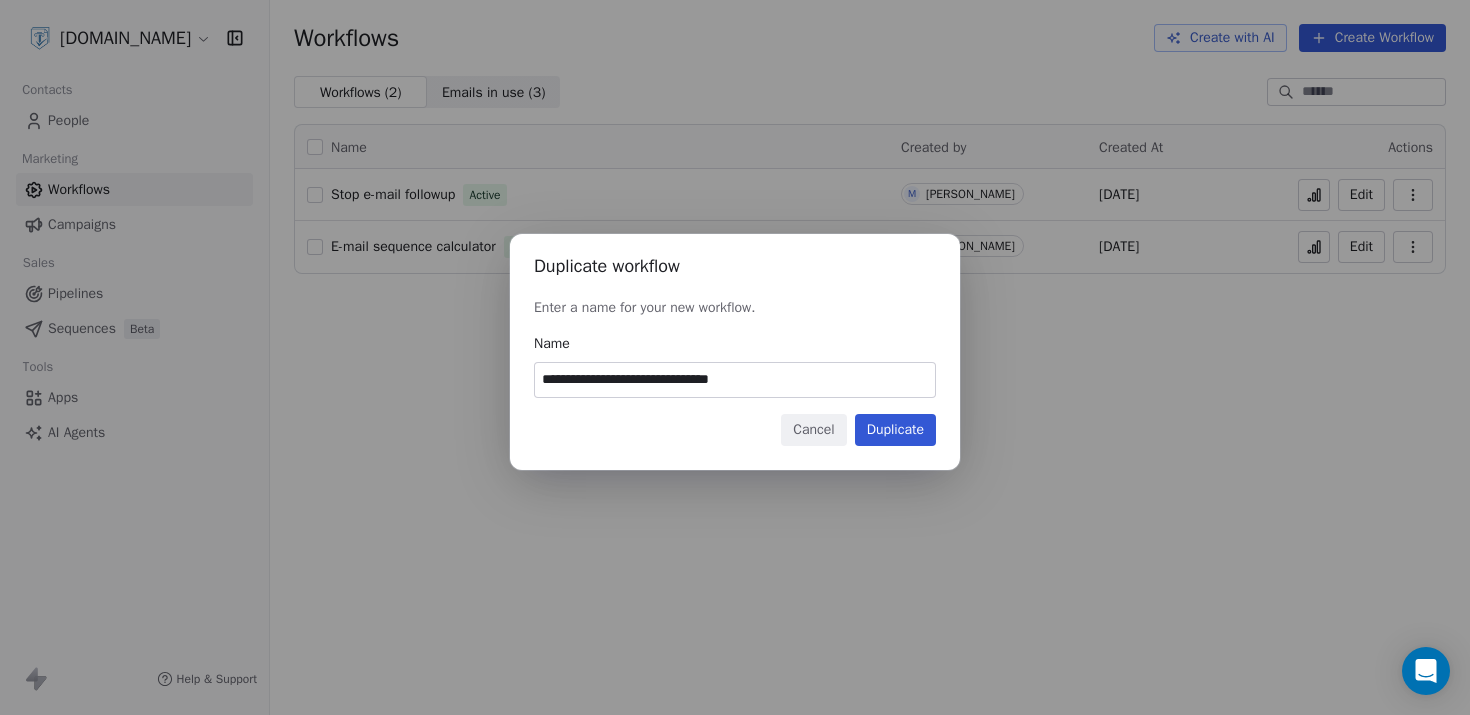 drag, startPoint x: 656, startPoint y: 385, endPoint x: 862, endPoint y: 379, distance: 206.08736 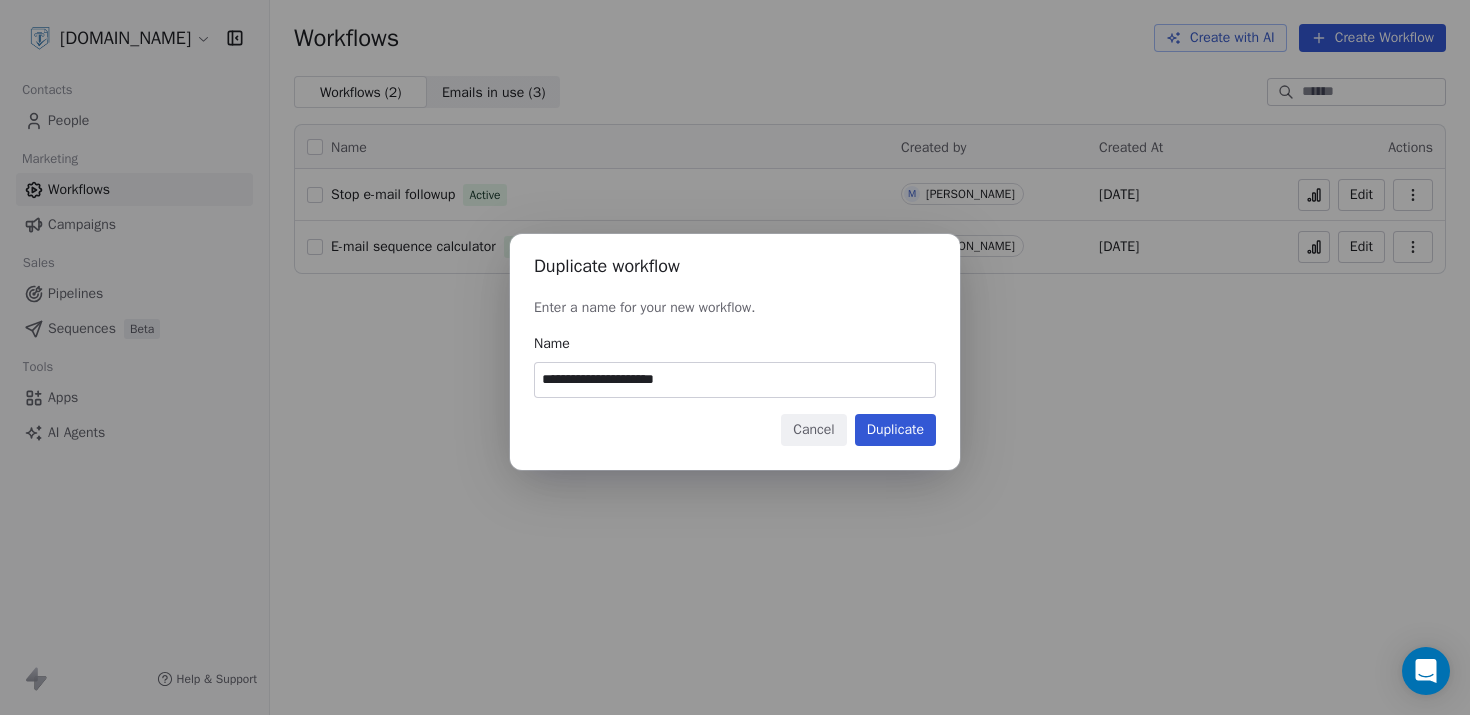 type on "**********" 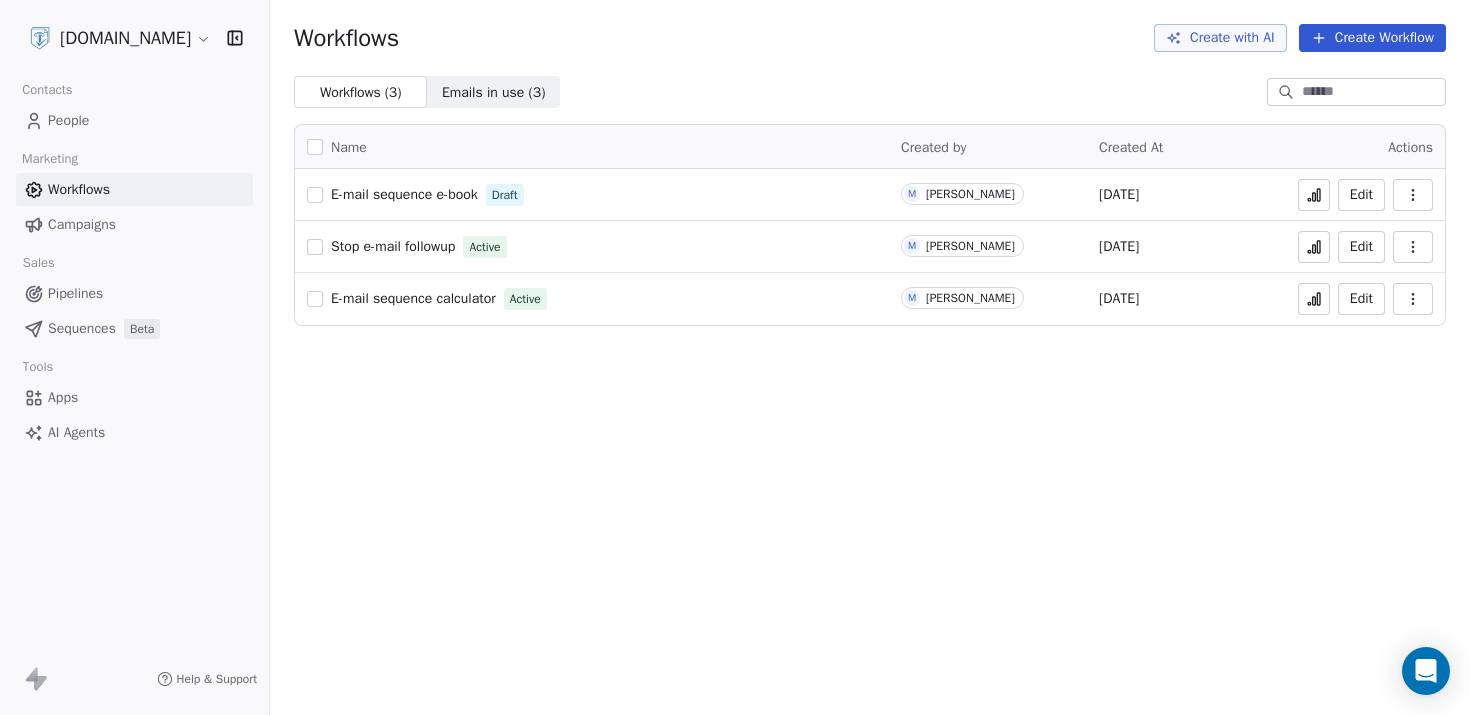 click on "E-mail sequence e-book" at bounding box center [404, 194] 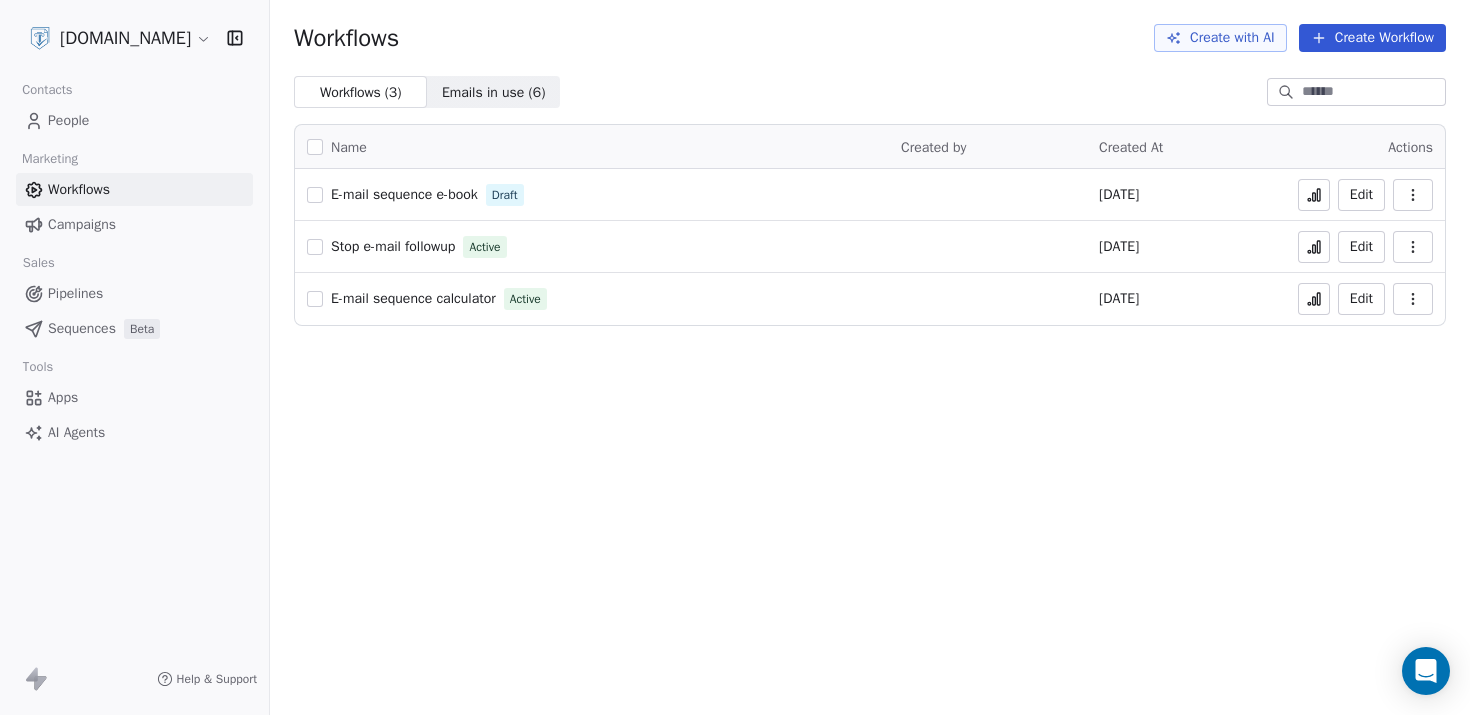 scroll, scrollTop: 0, scrollLeft: 0, axis: both 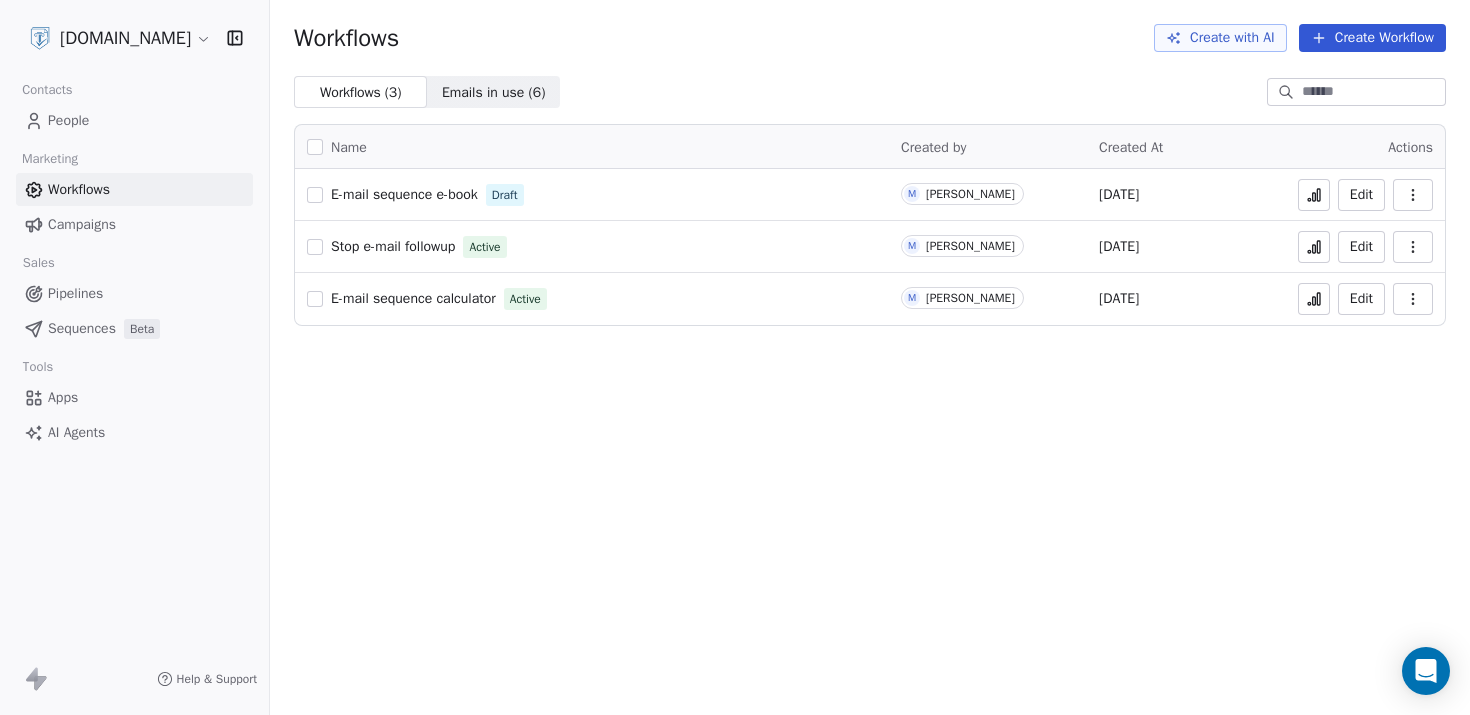 click on "E-mail sequence calculator" at bounding box center (413, 298) 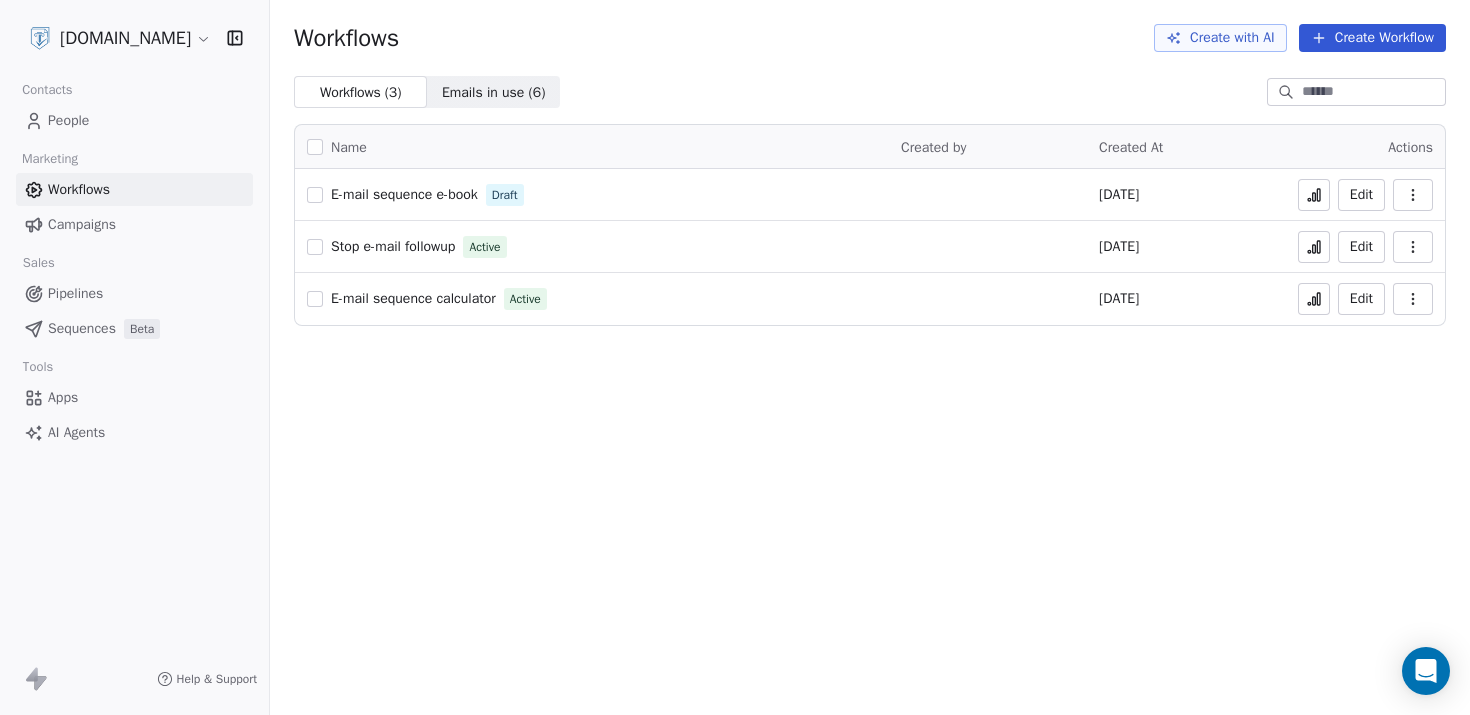 scroll, scrollTop: 0, scrollLeft: 0, axis: both 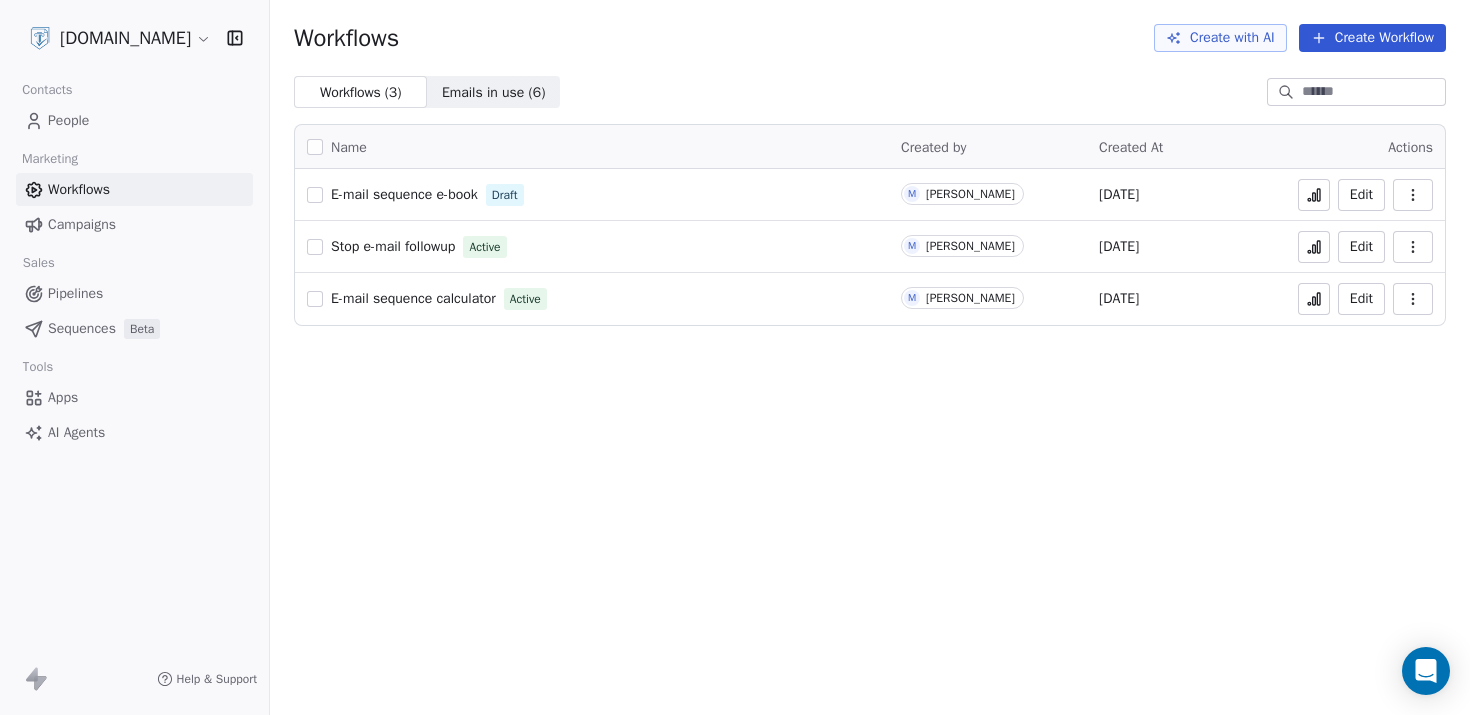 click on "E-mail sequence e-book" at bounding box center (404, 194) 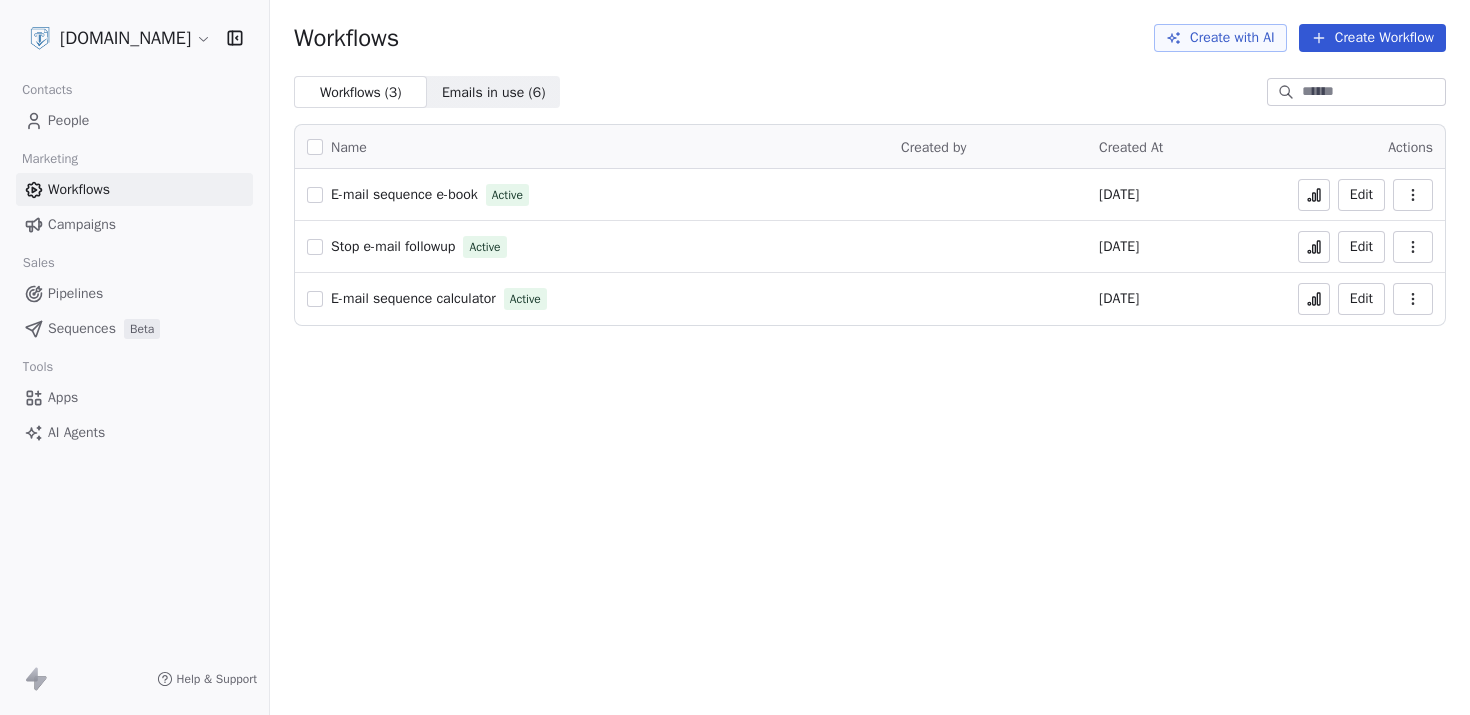 scroll, scrollTop: 0, scrollLeft: 0, axis: both 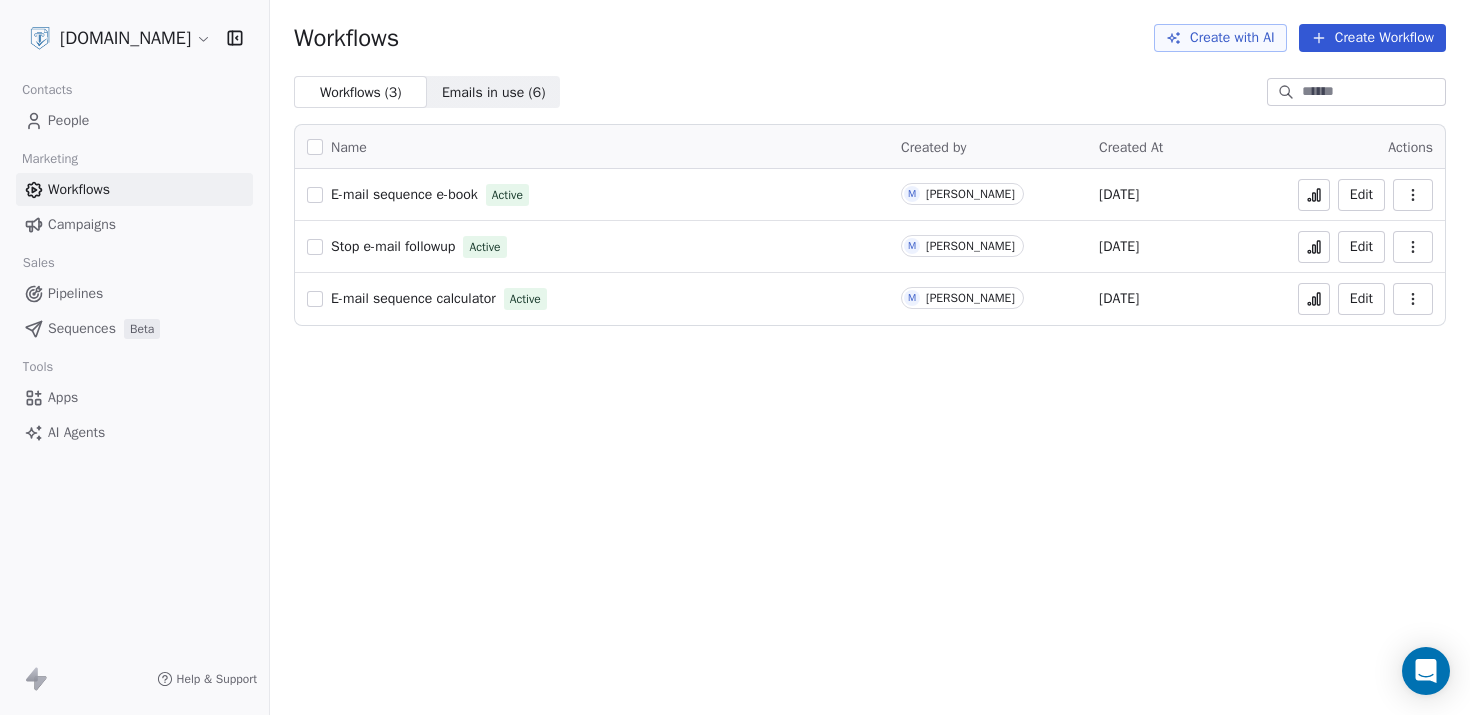click on "People" at bounding box center [134, 120] 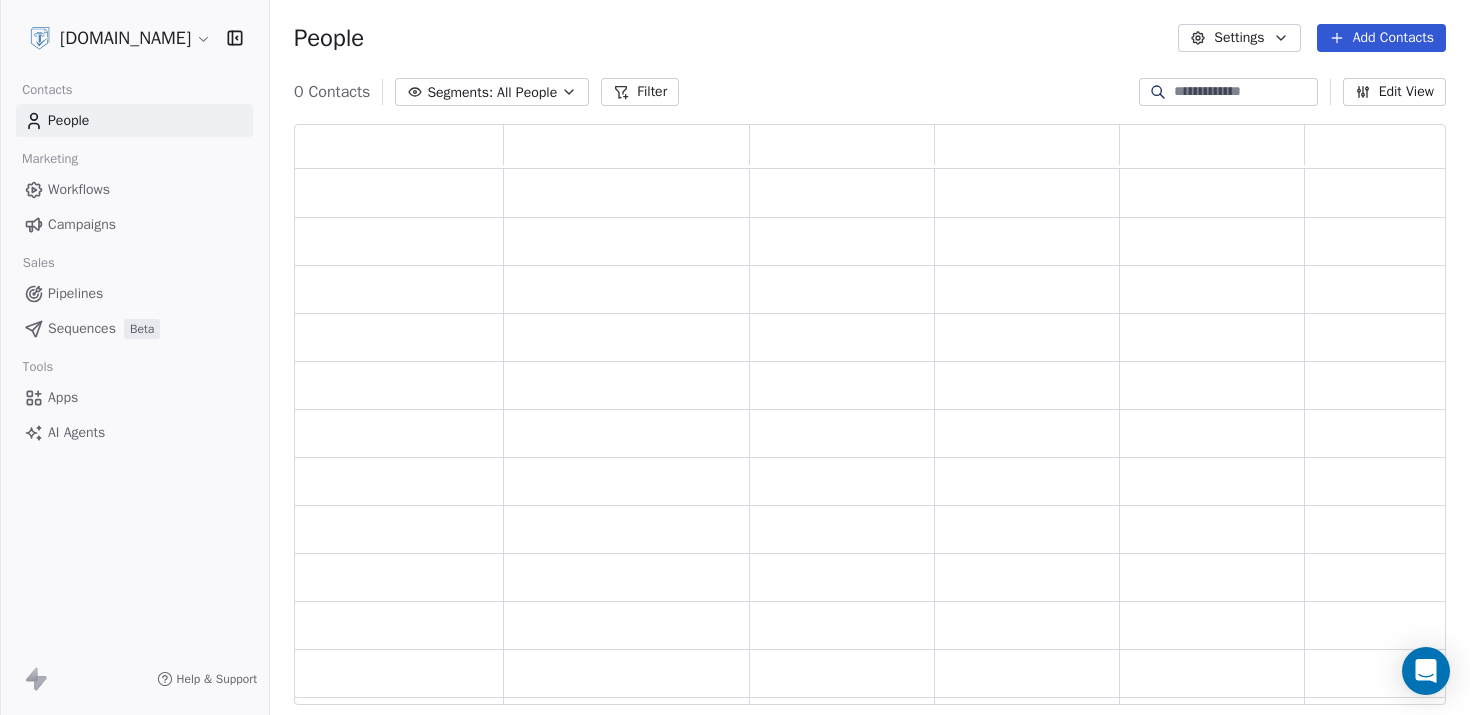 scroll, scrollTop: 0, scrollLeft: 0, axis: both 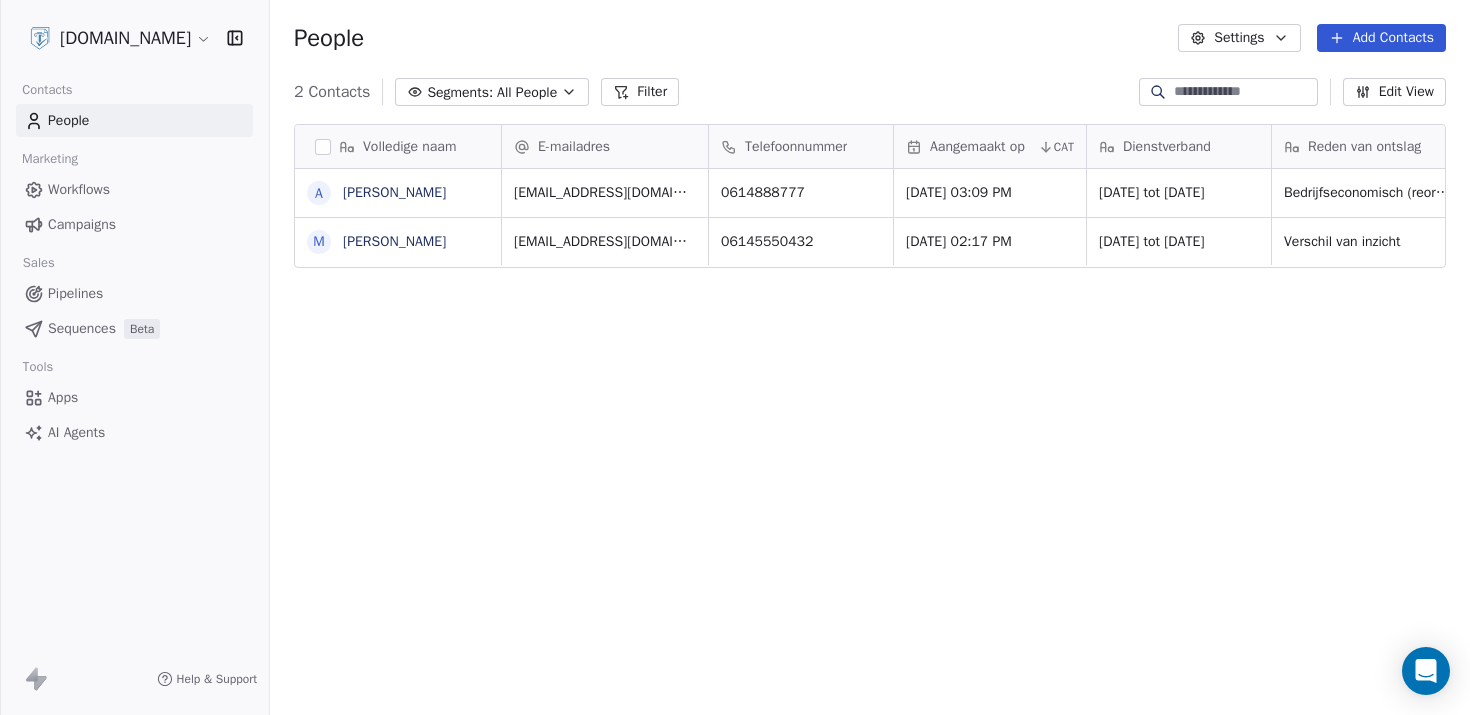 click at bounding box center [323, 147] 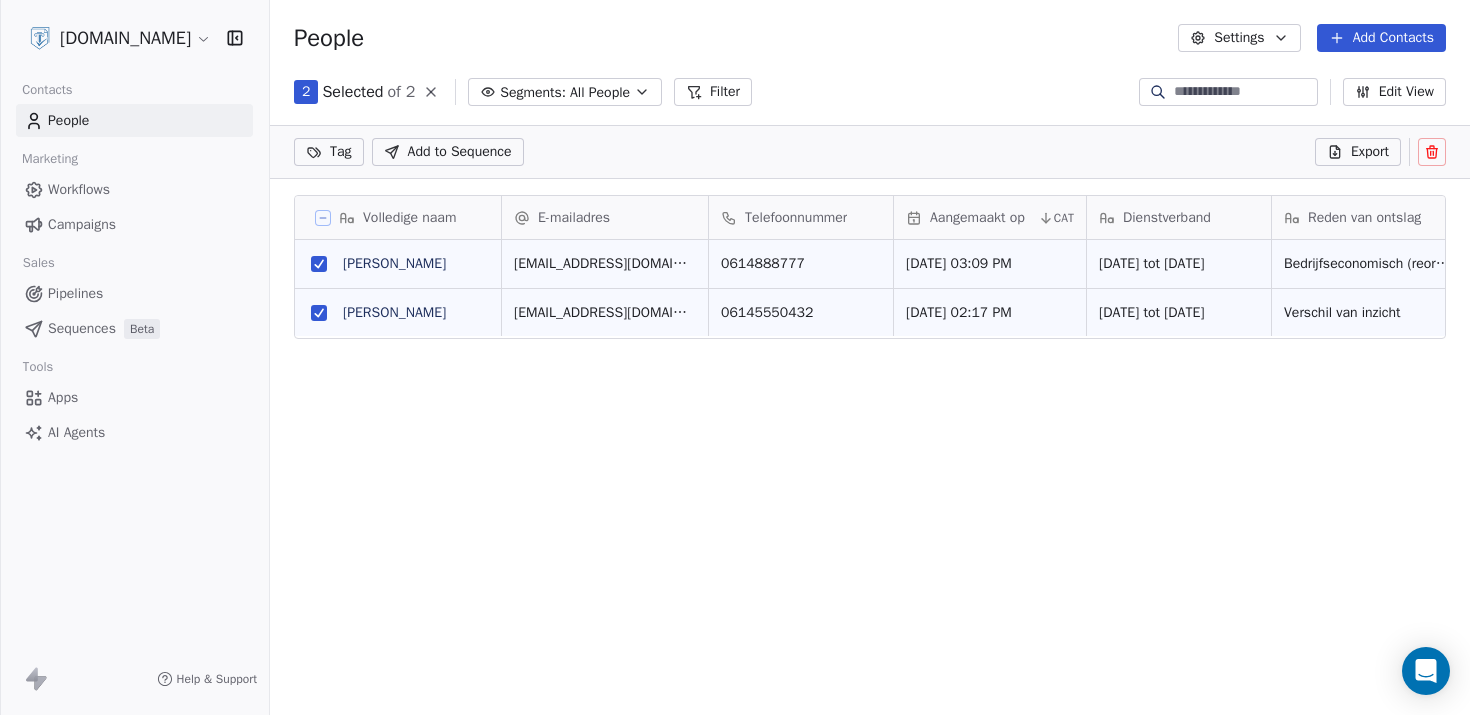 click 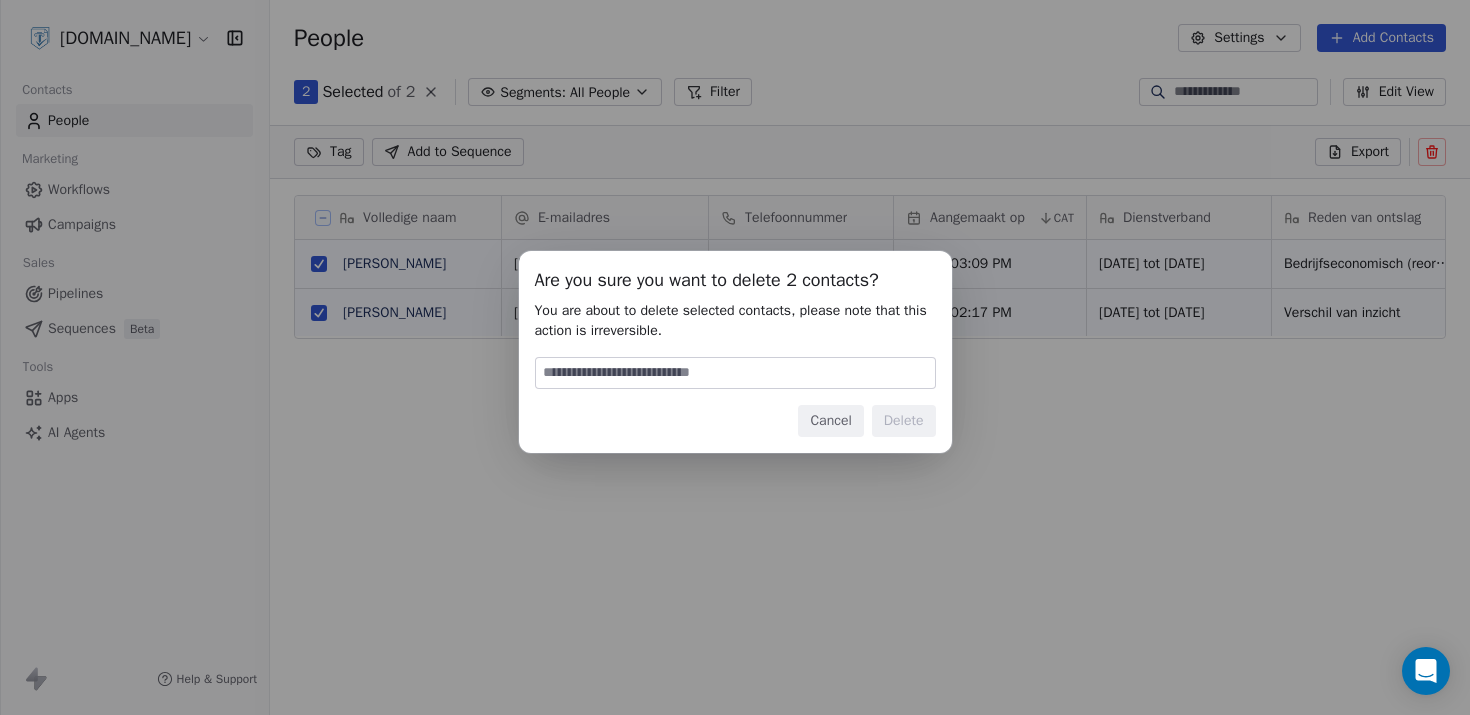 type on "*" 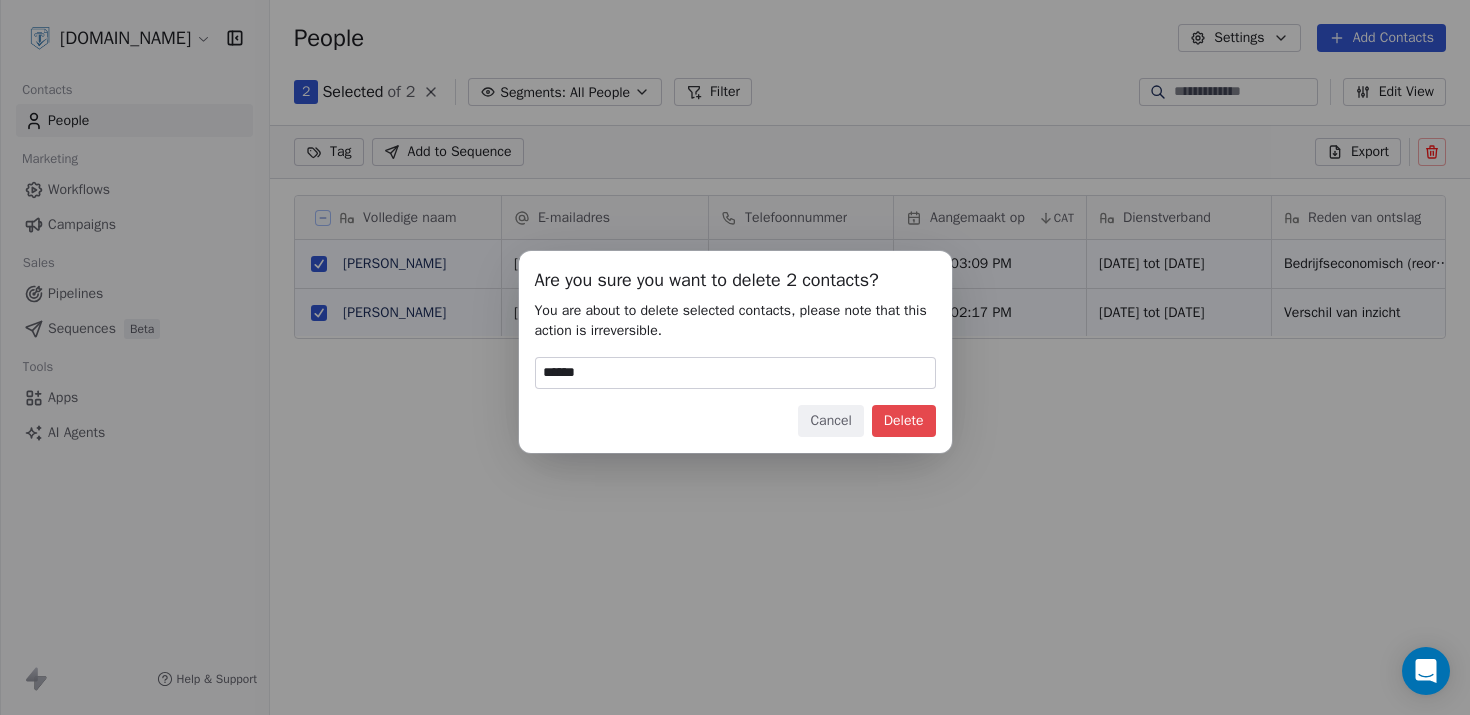 type on "******" 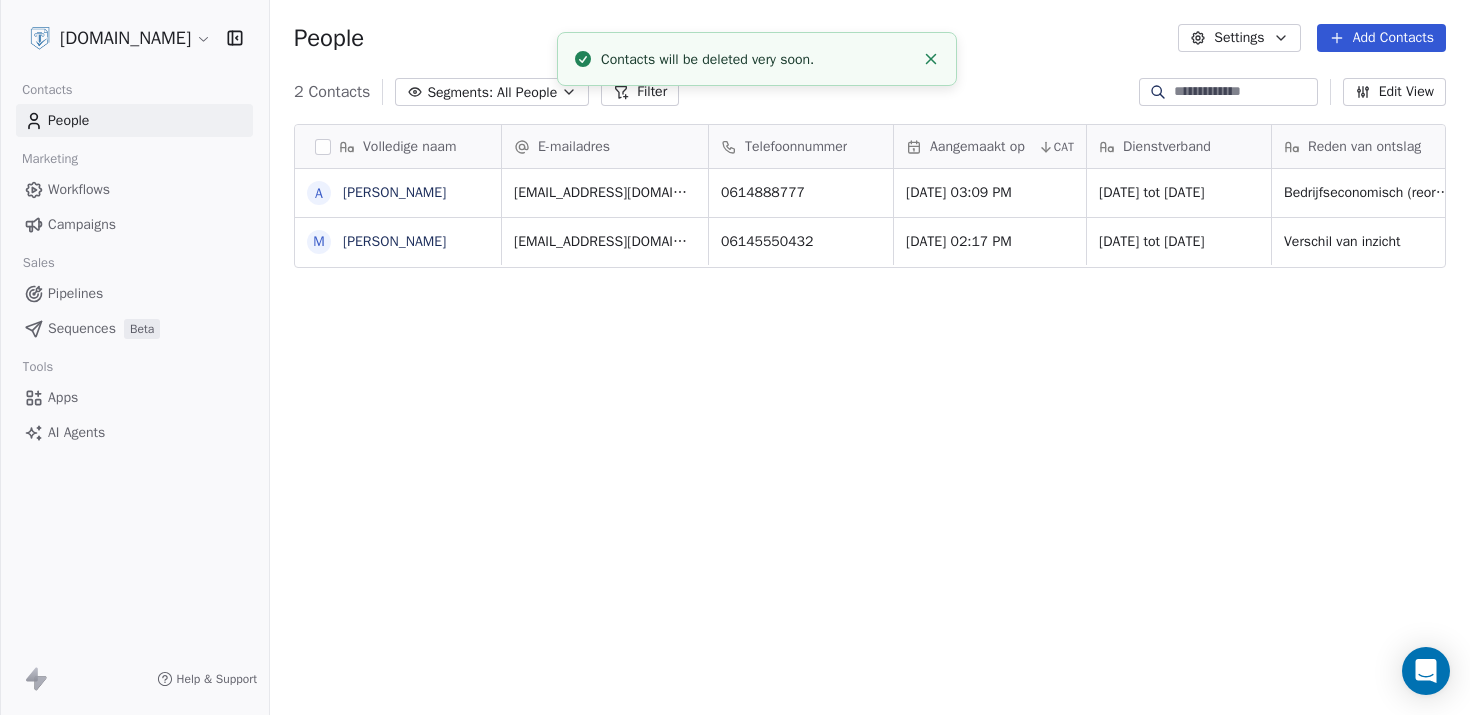 scroll, scrollTop: 16, scrollLeft: 16, axis: both 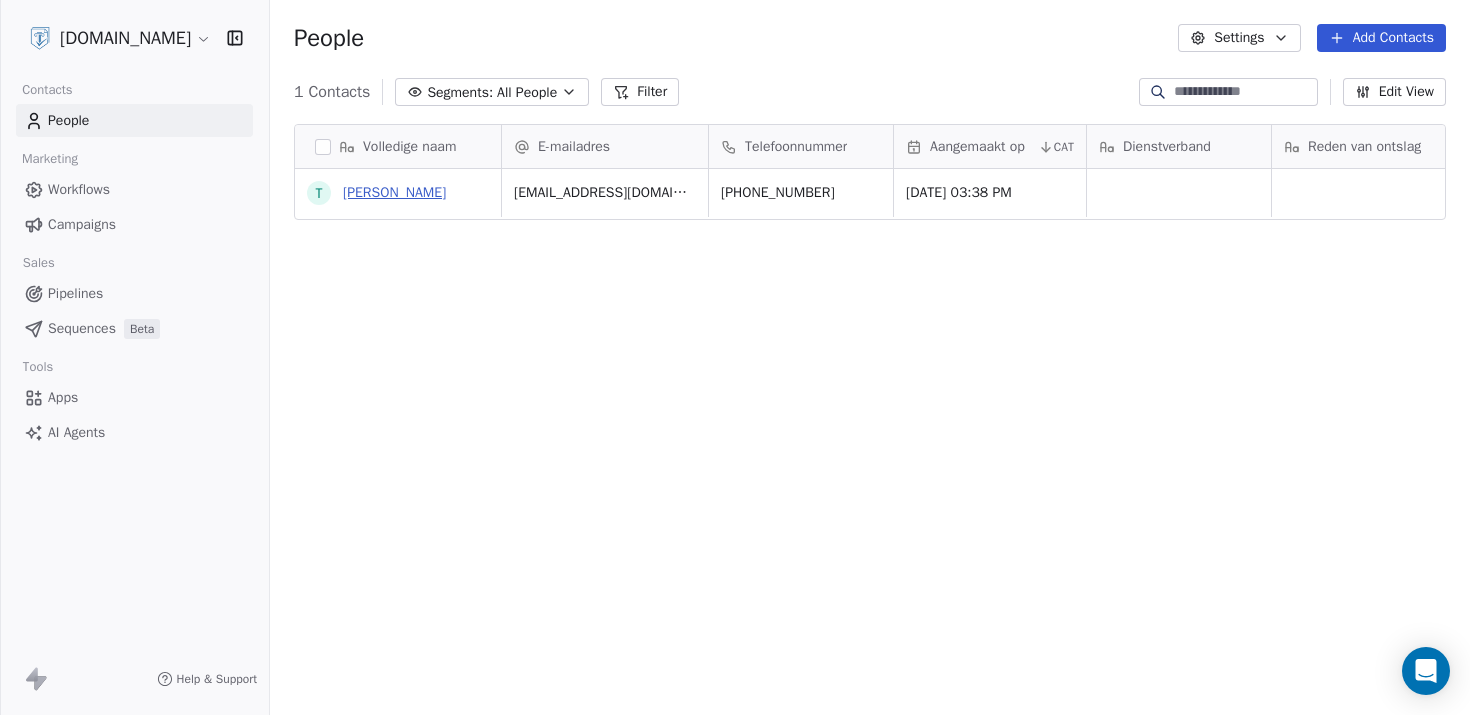 click on "[PERSON_NAME]" at bounding box center (394, 192) 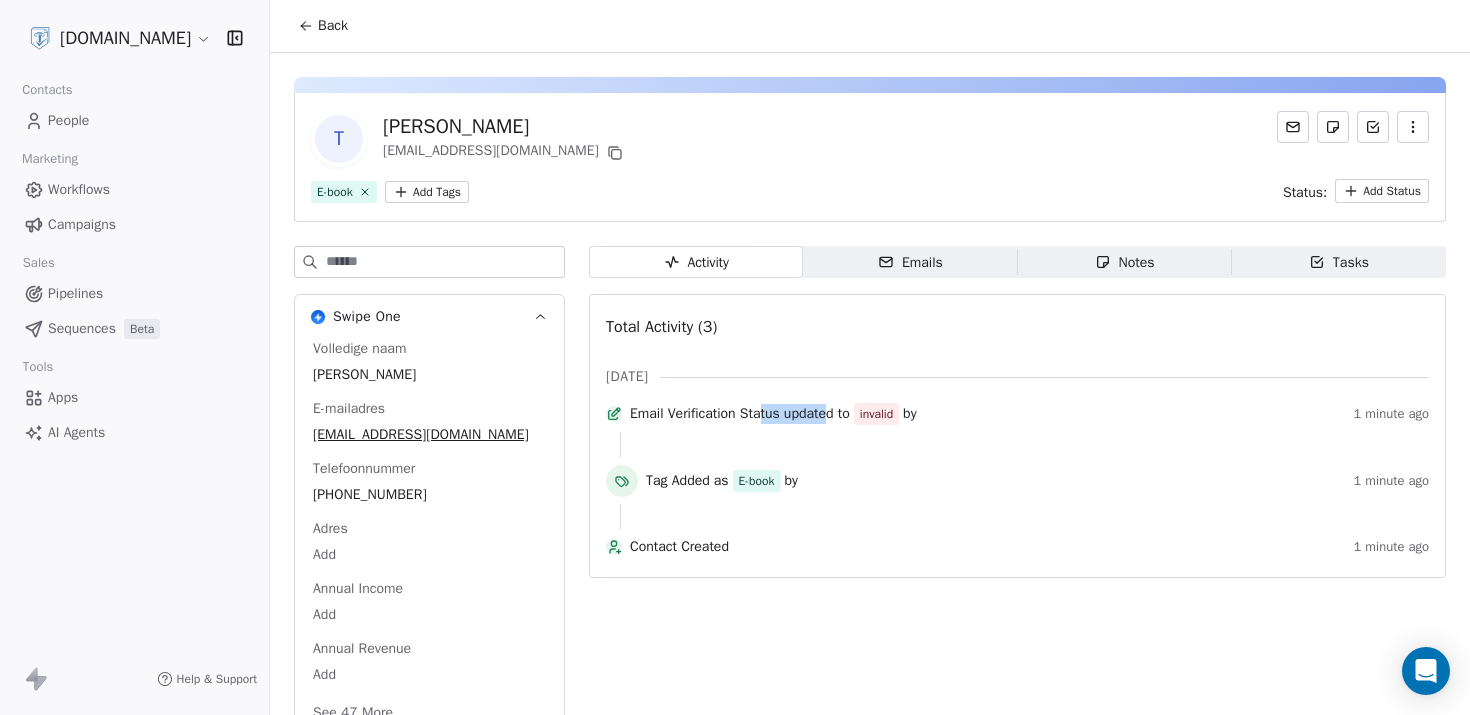 drag, startPoint x: 783, startPoint y: 421, endPoint x: 854, endPoint y: 422, distance: 71.00704 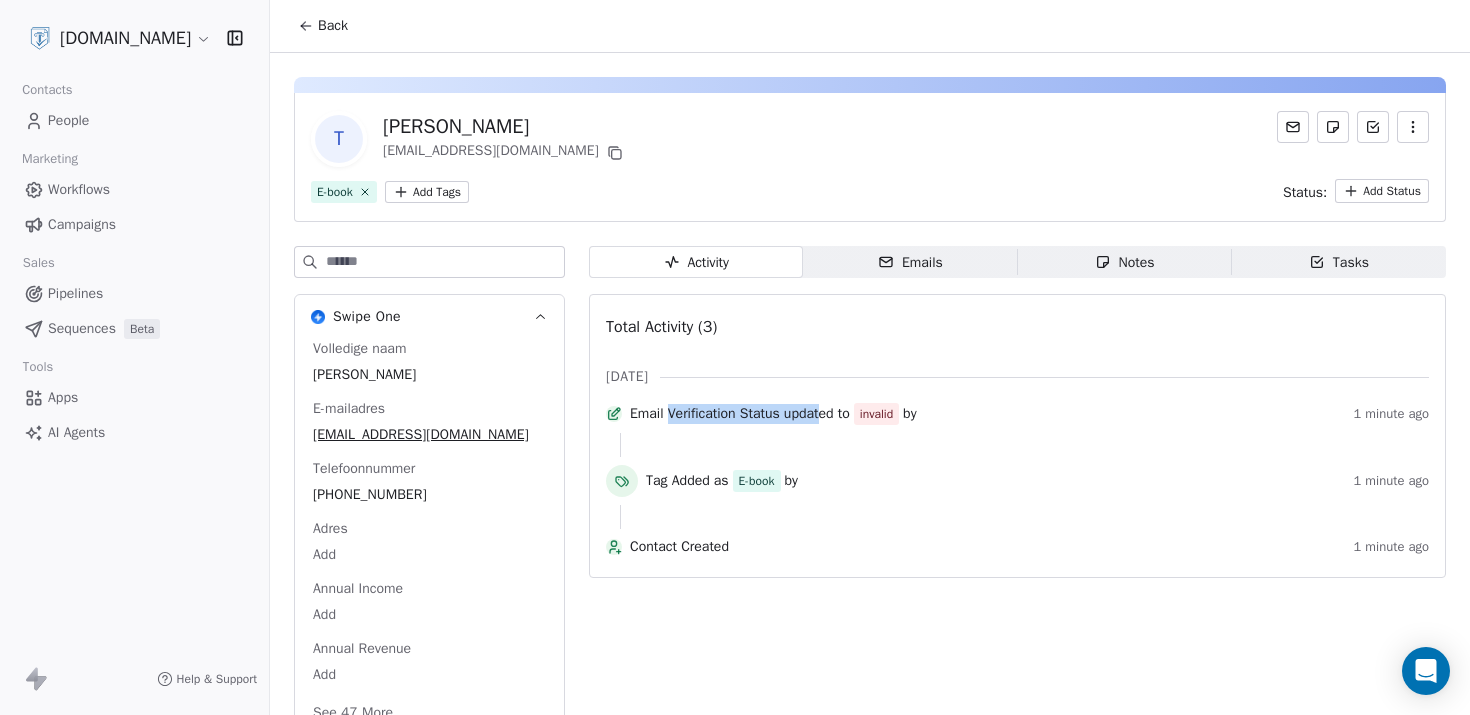 drag, startPoint x: 849, startPoint y: 420, endPoint x: 684, endPoint y: 417, distance: 165.02727 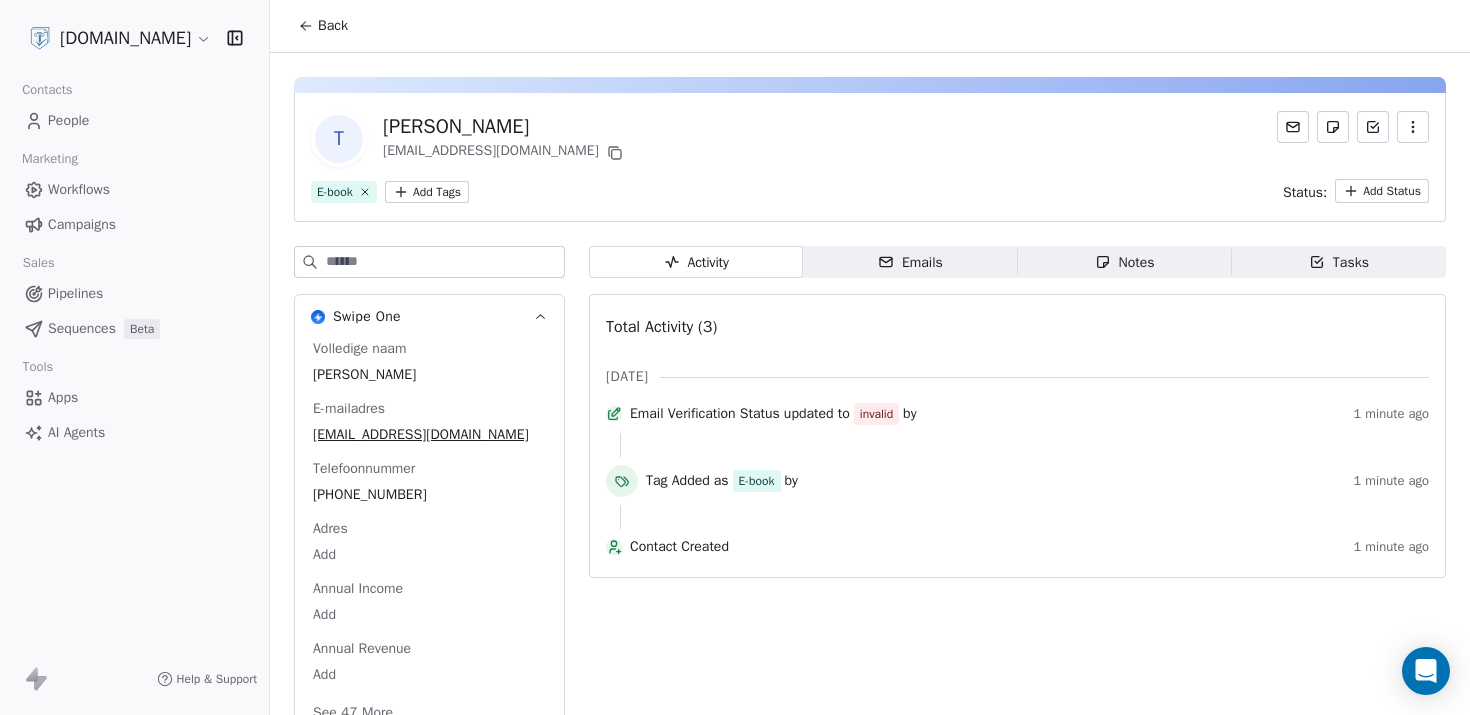 click on "Emails" at bounding box center [910, 262] 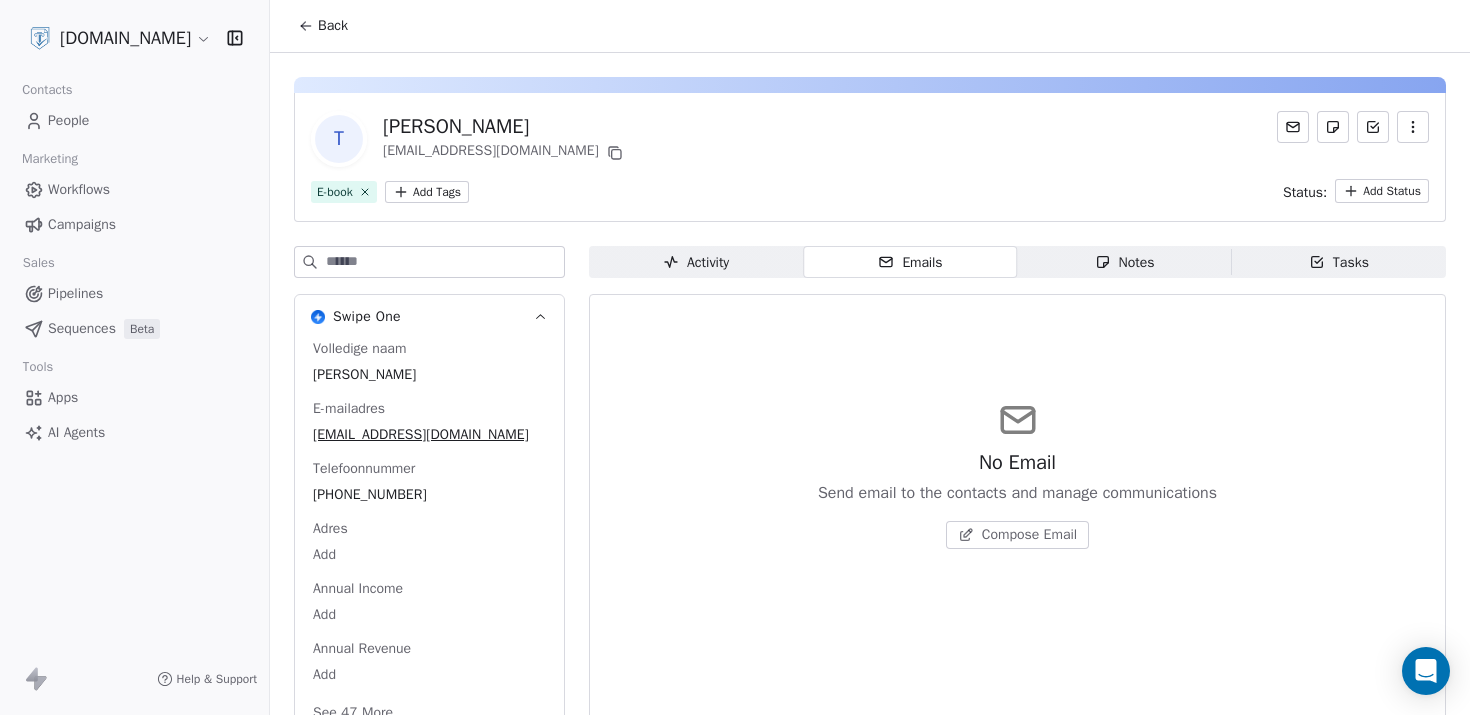 click on "Activity Activity" at bounding box center [696, 262] 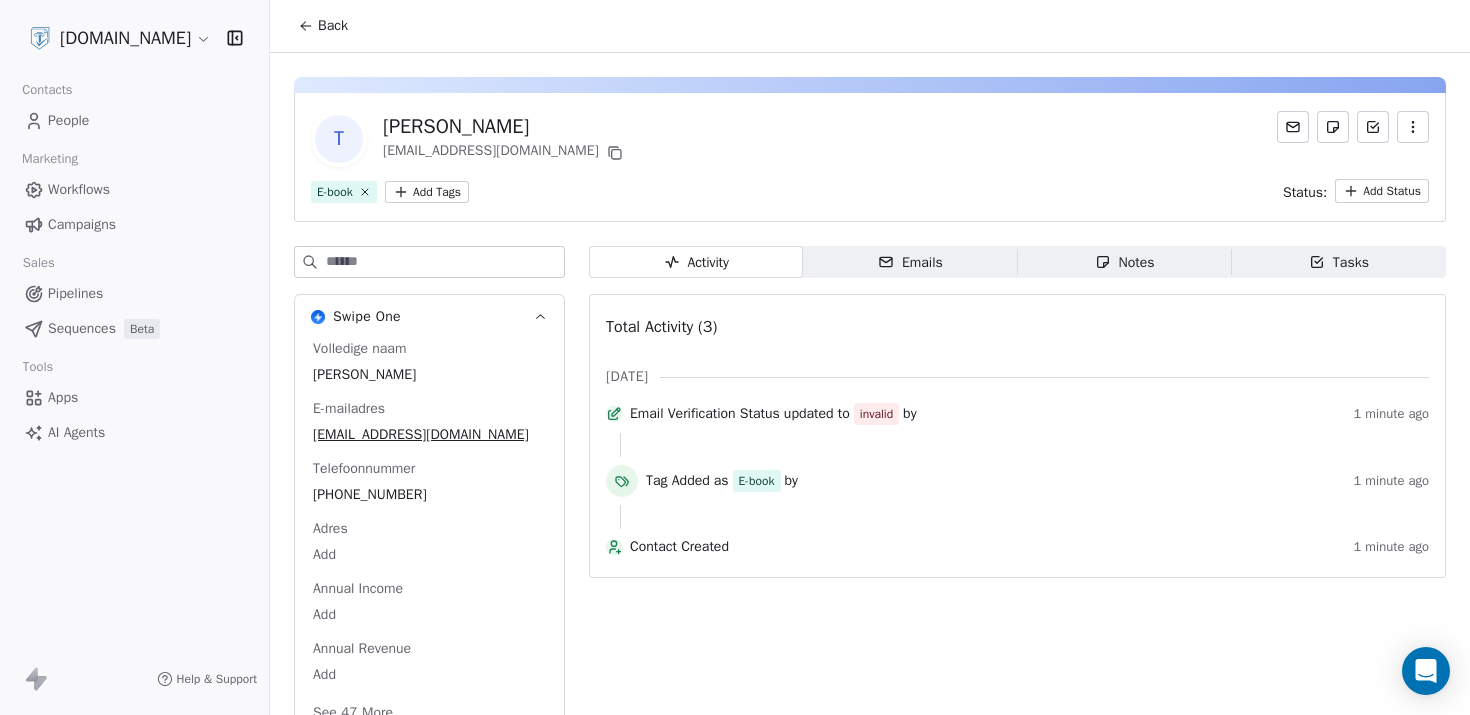 click on "Tasks" at bounding box center (1339, 262) 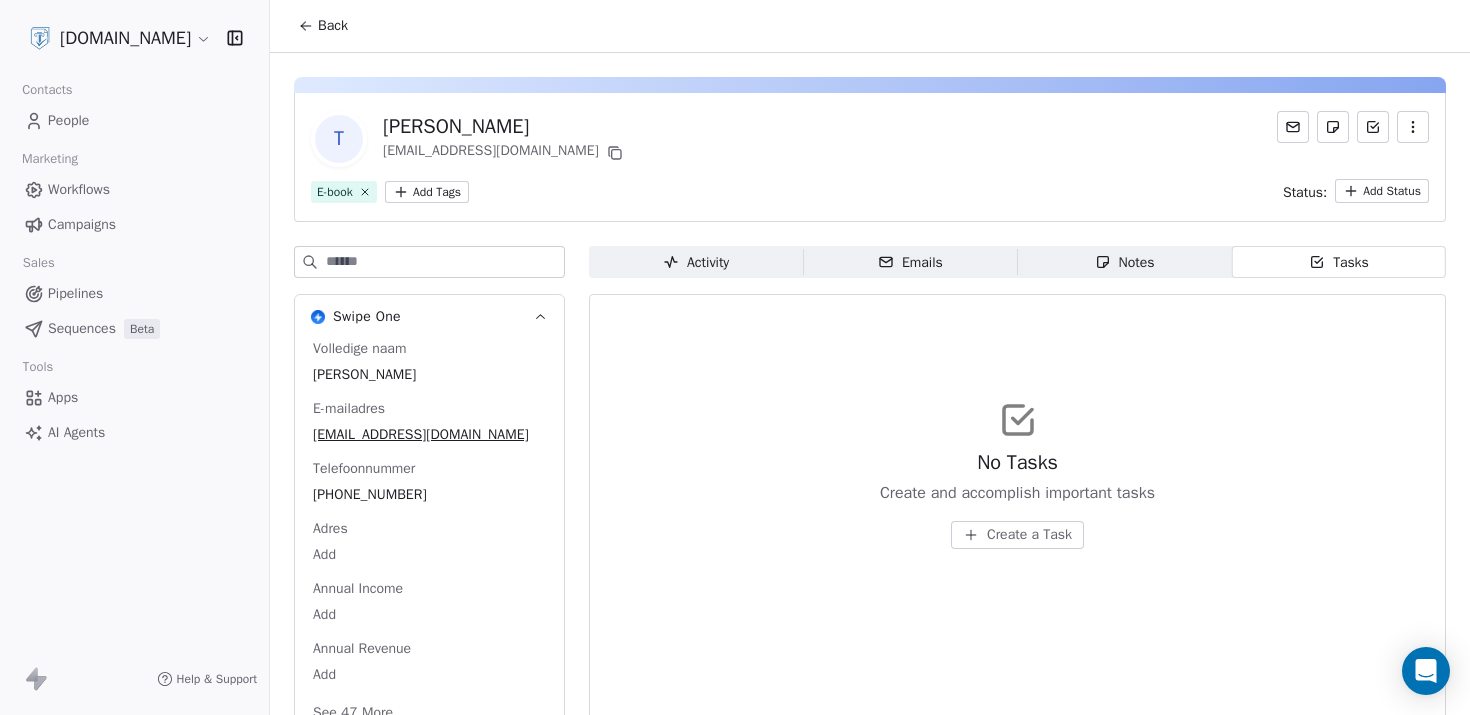 click on "Notes   Notes" at bounding box center (1125, 262) 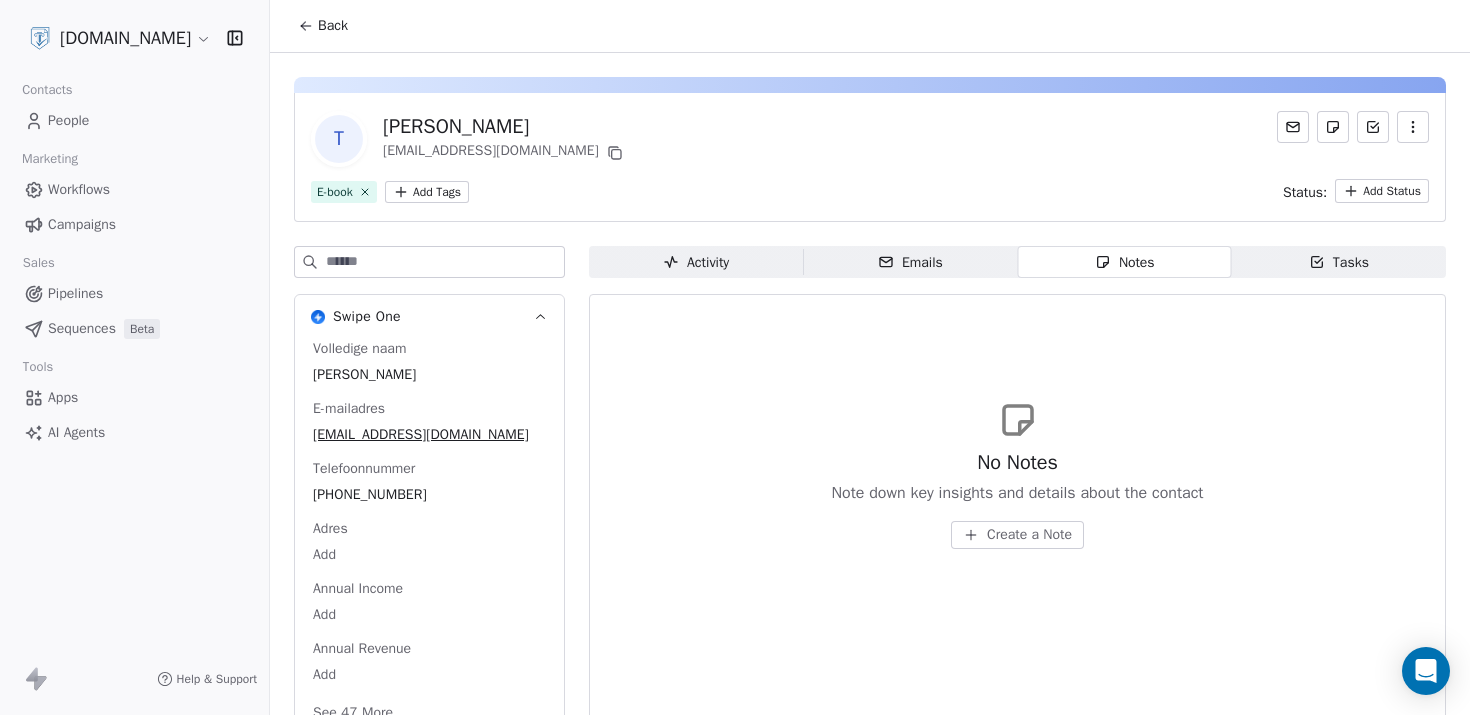 click 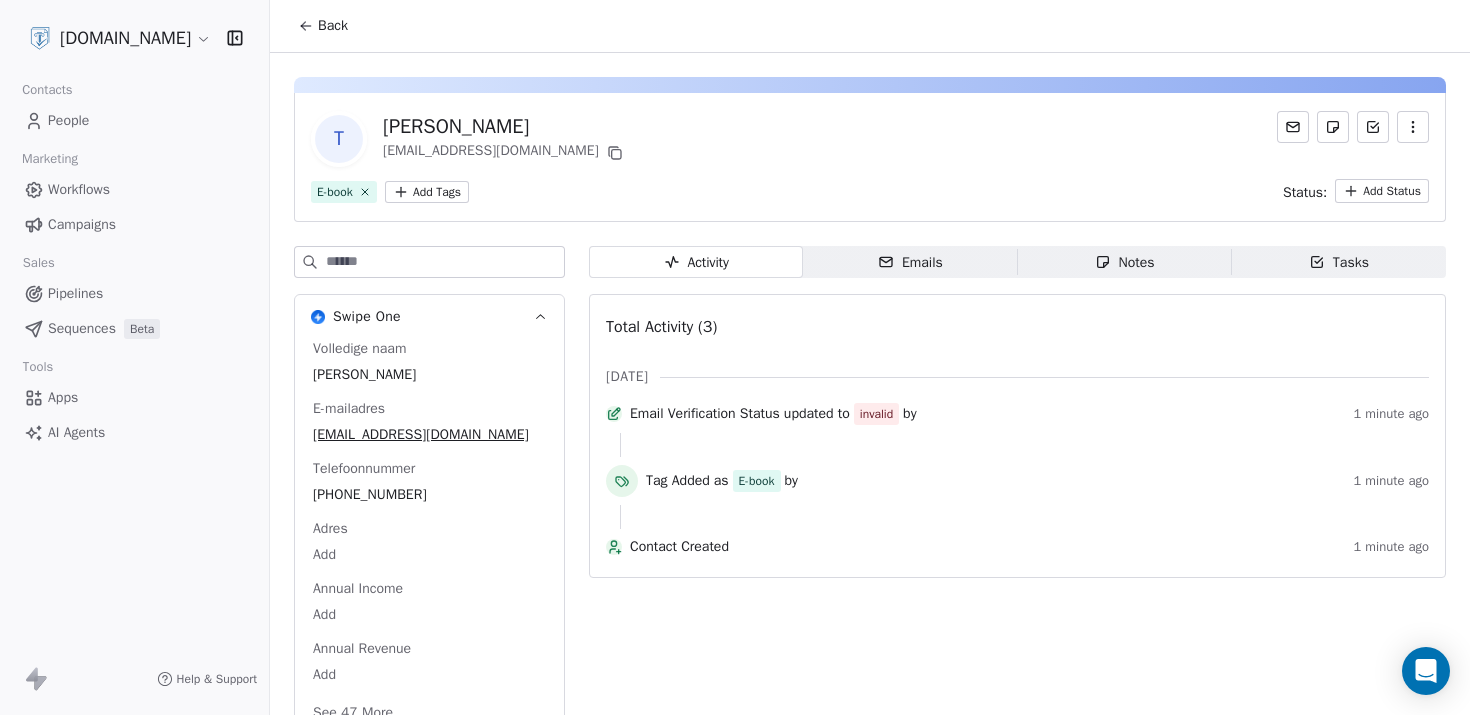 click on "People" at bounding box center (134, 120) 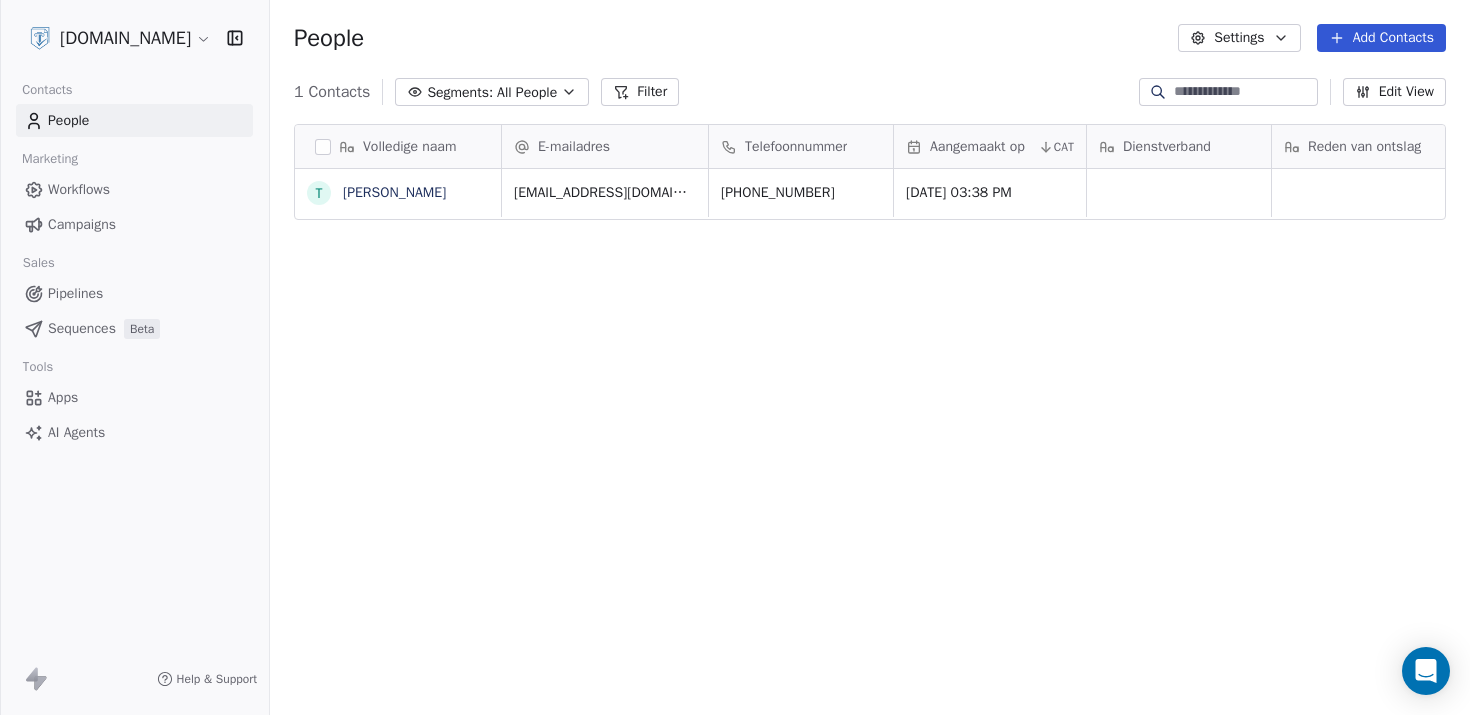 scroll, scrollTop: 16, scrollLeft: 16, axis: both 